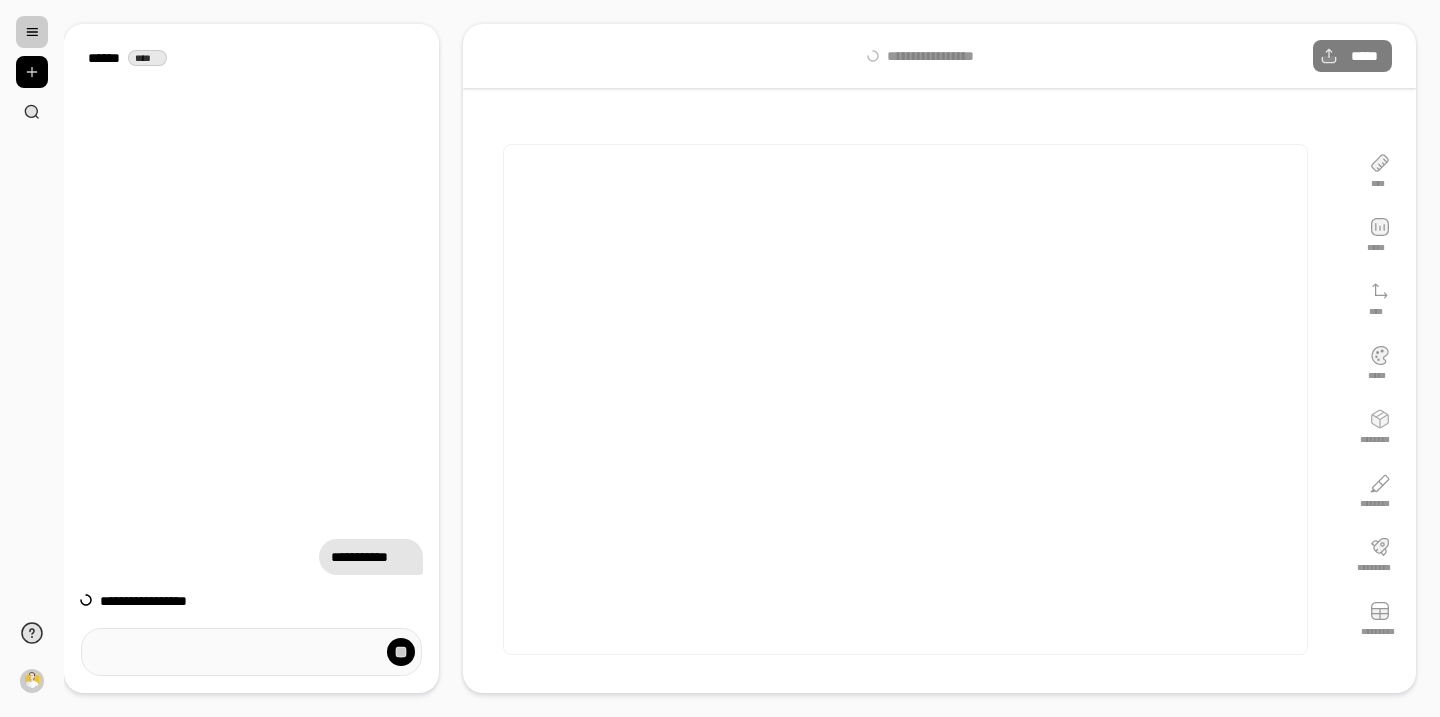 scroll, scrollTop: 0, scrollLeft: 0, axis: both 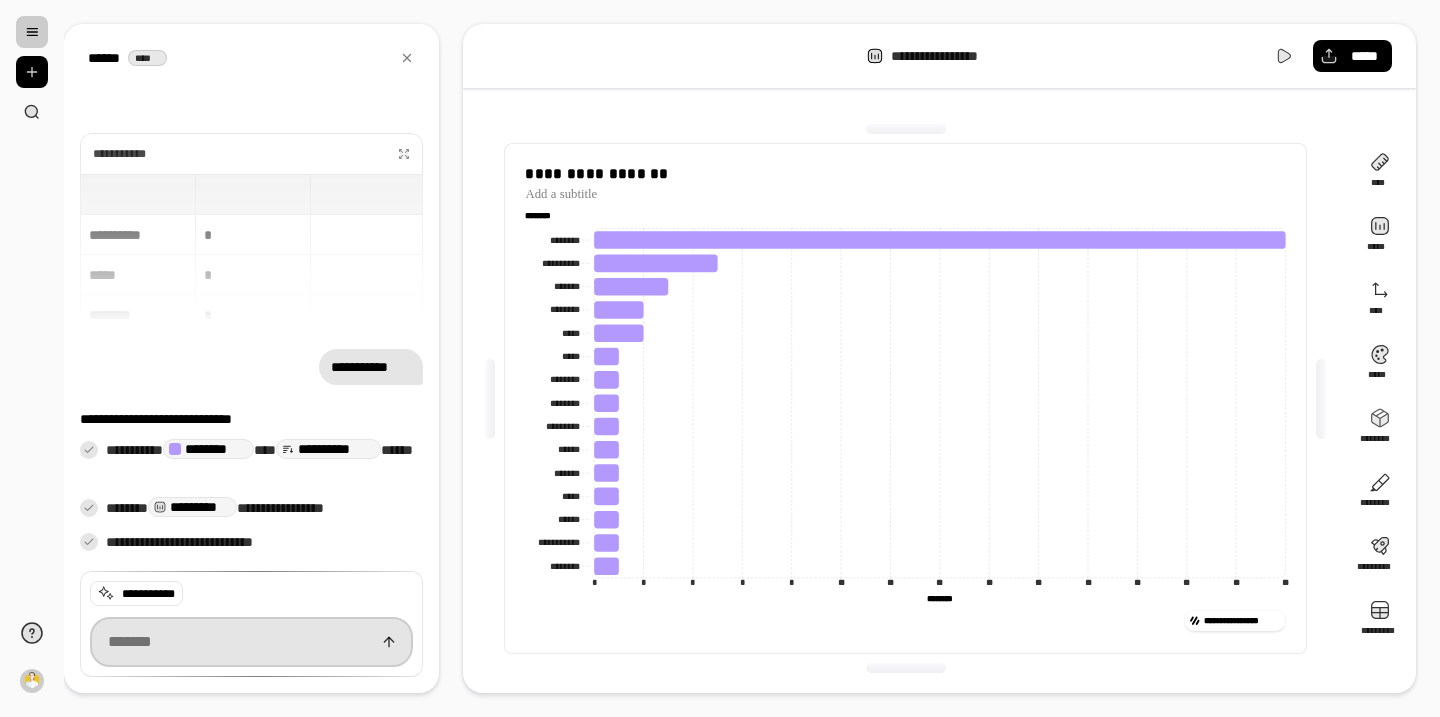 click at bounding box center (251, 642) 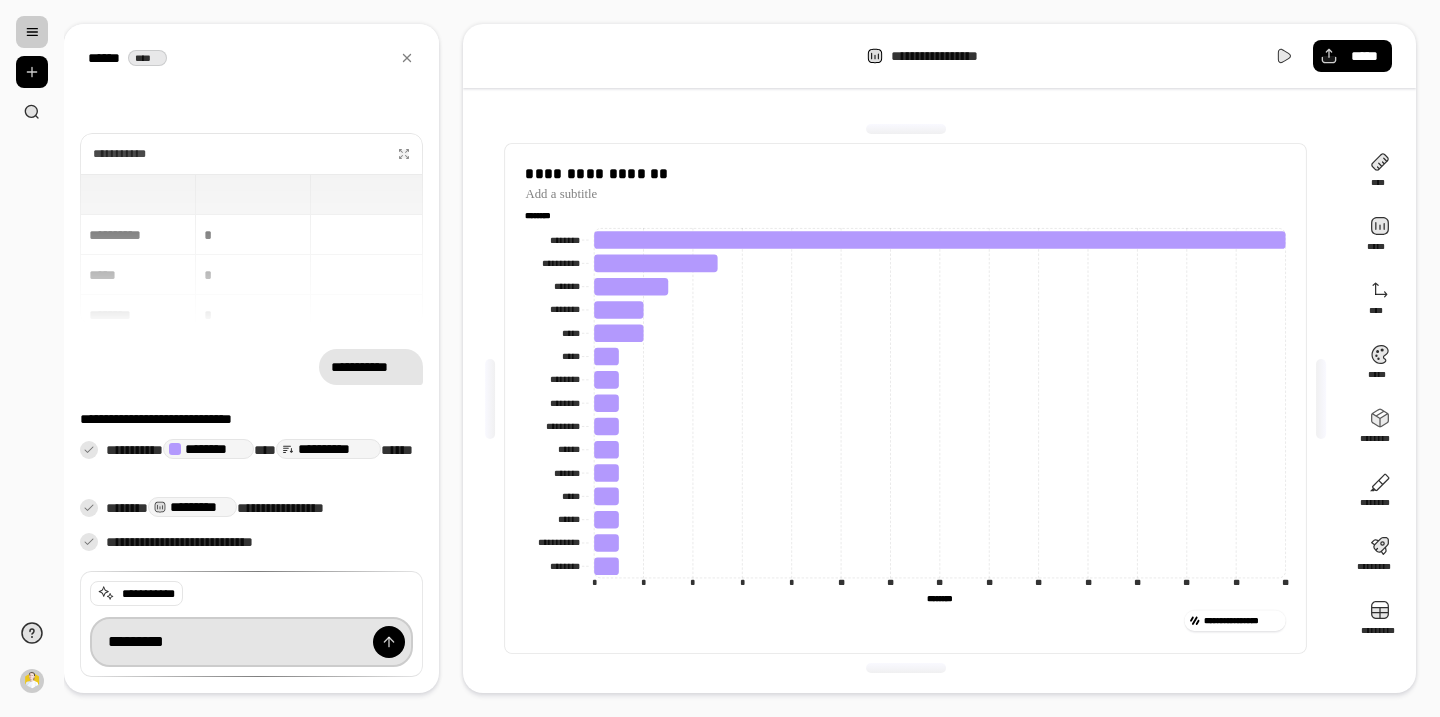 click on "*********" at bounding box center (251, 642) 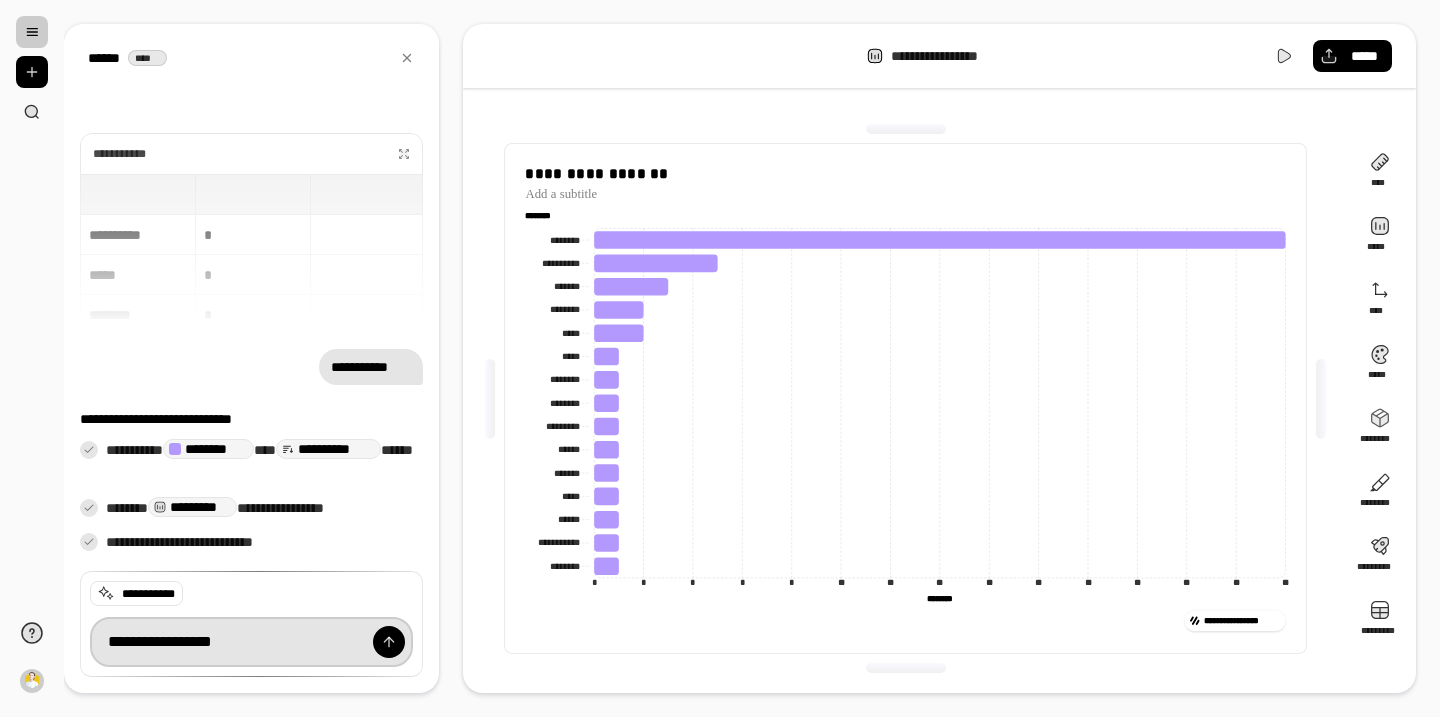 click on "**********" at bounding box center (251, 642) 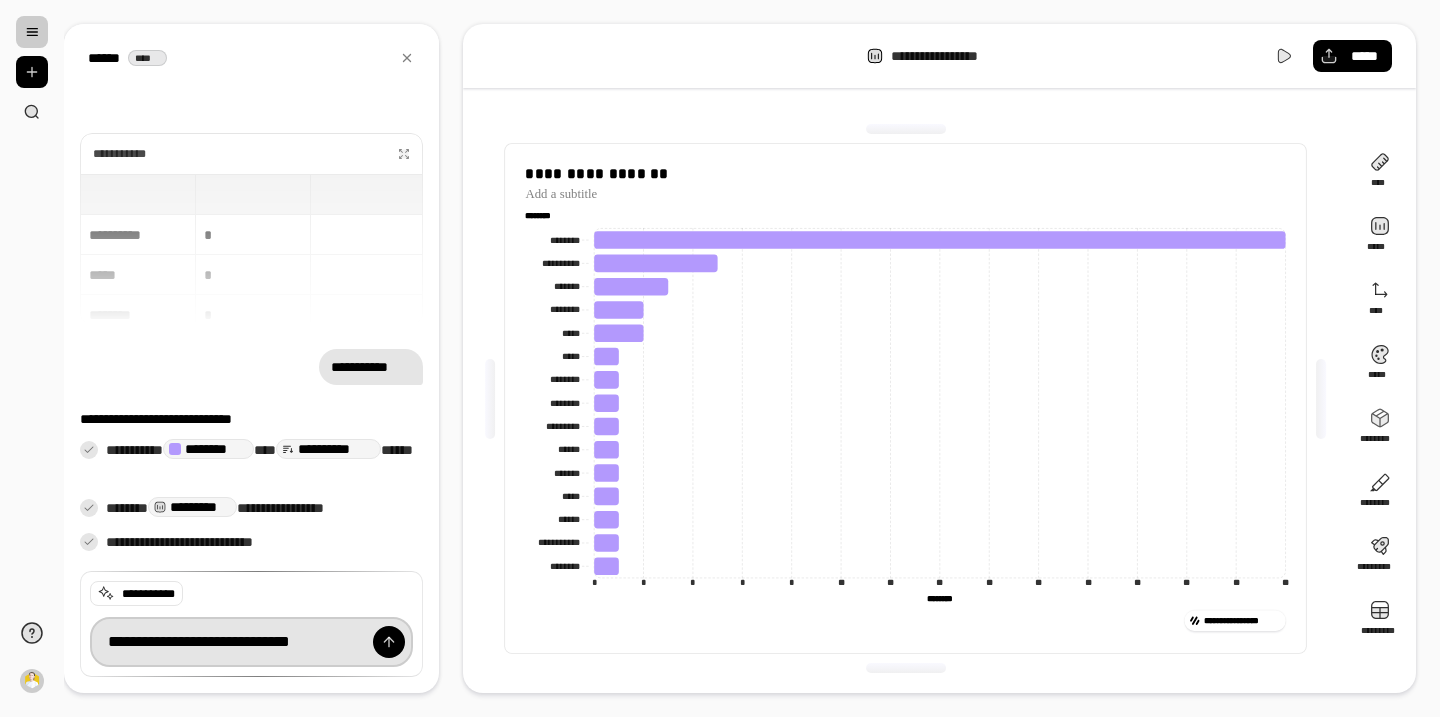 type on "**********" 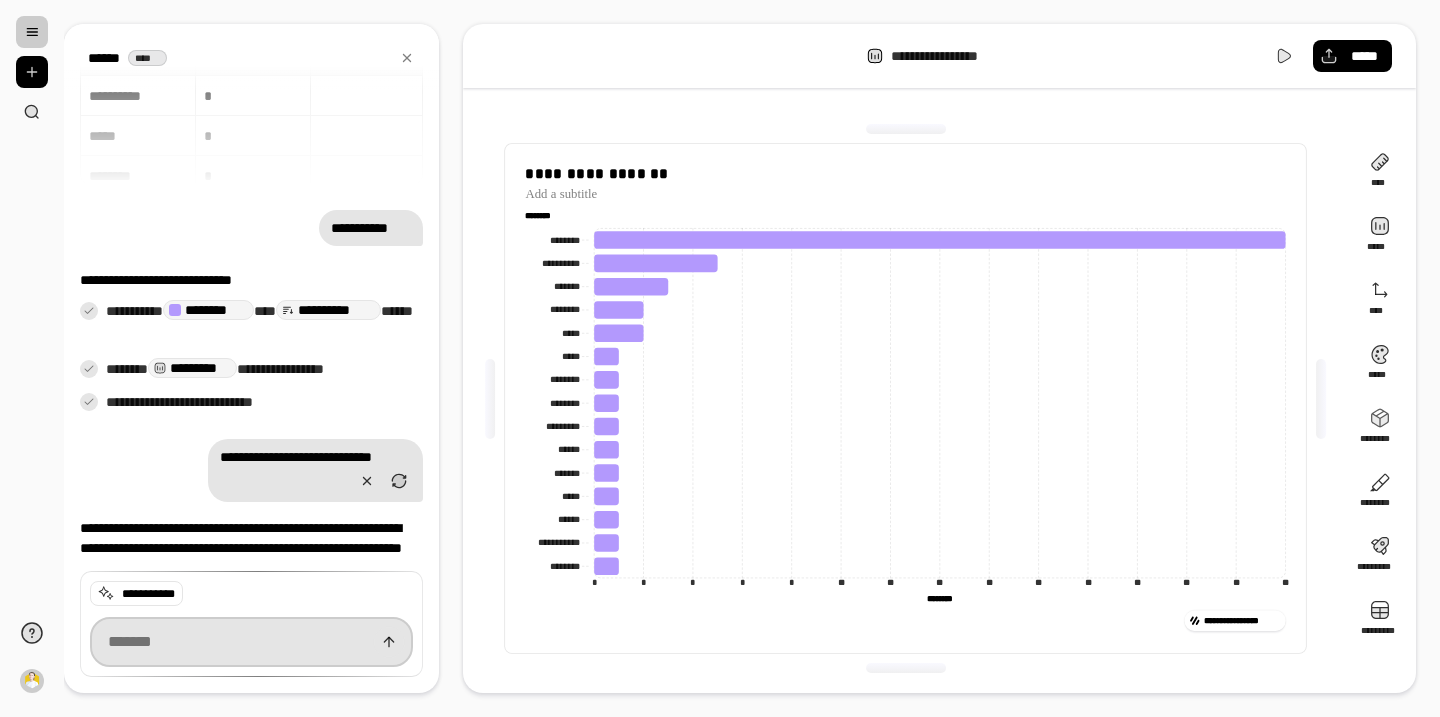 scroll, scrollTop: 68, scrollLeft: 0, axis: vertical 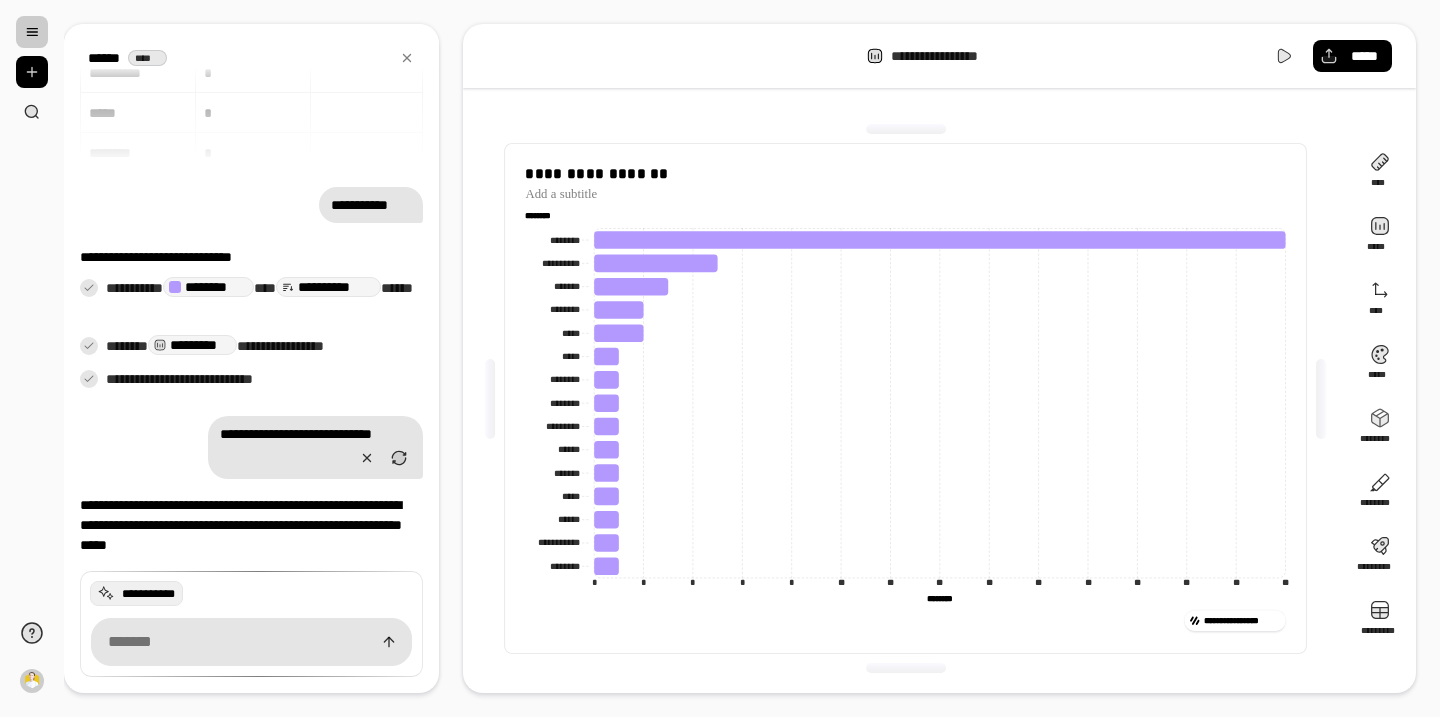 click on "**********" at bounding box center [148, 594] 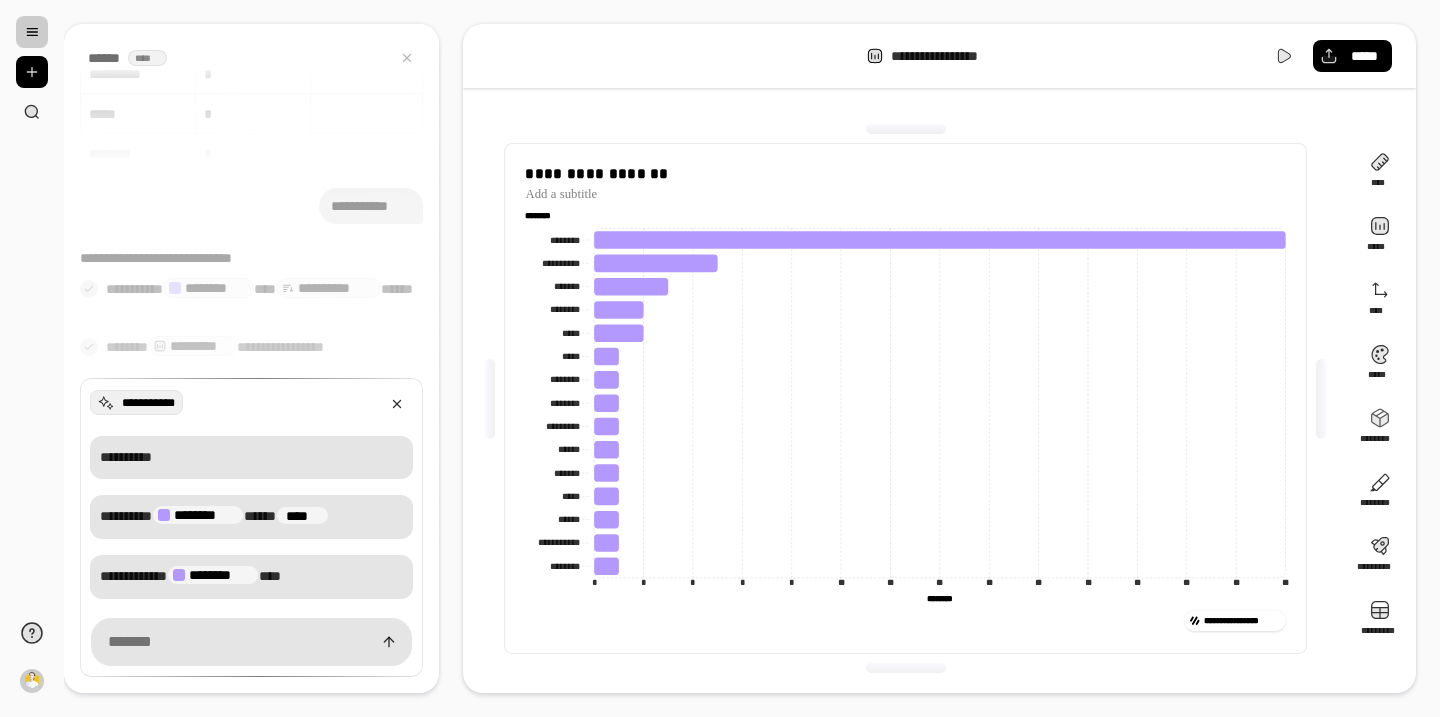 click at bounding box center [251, 358] 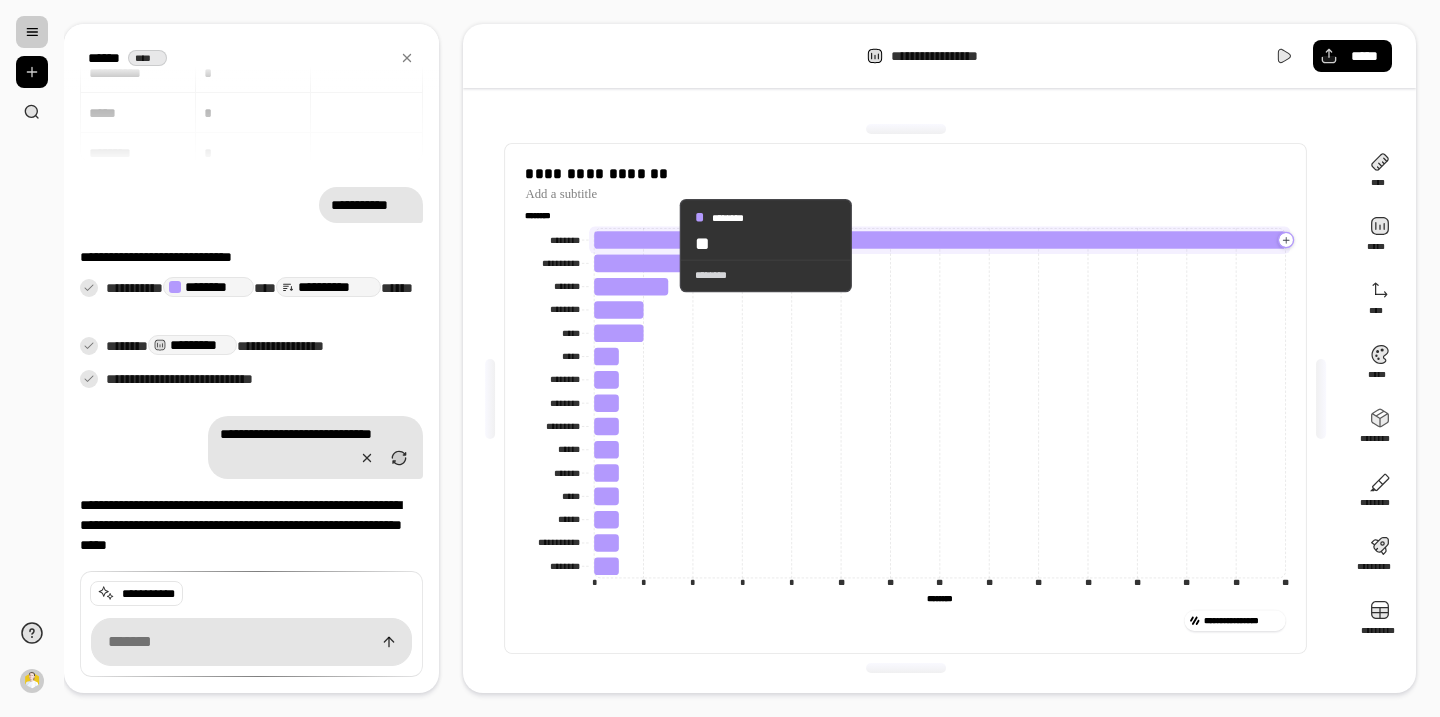click 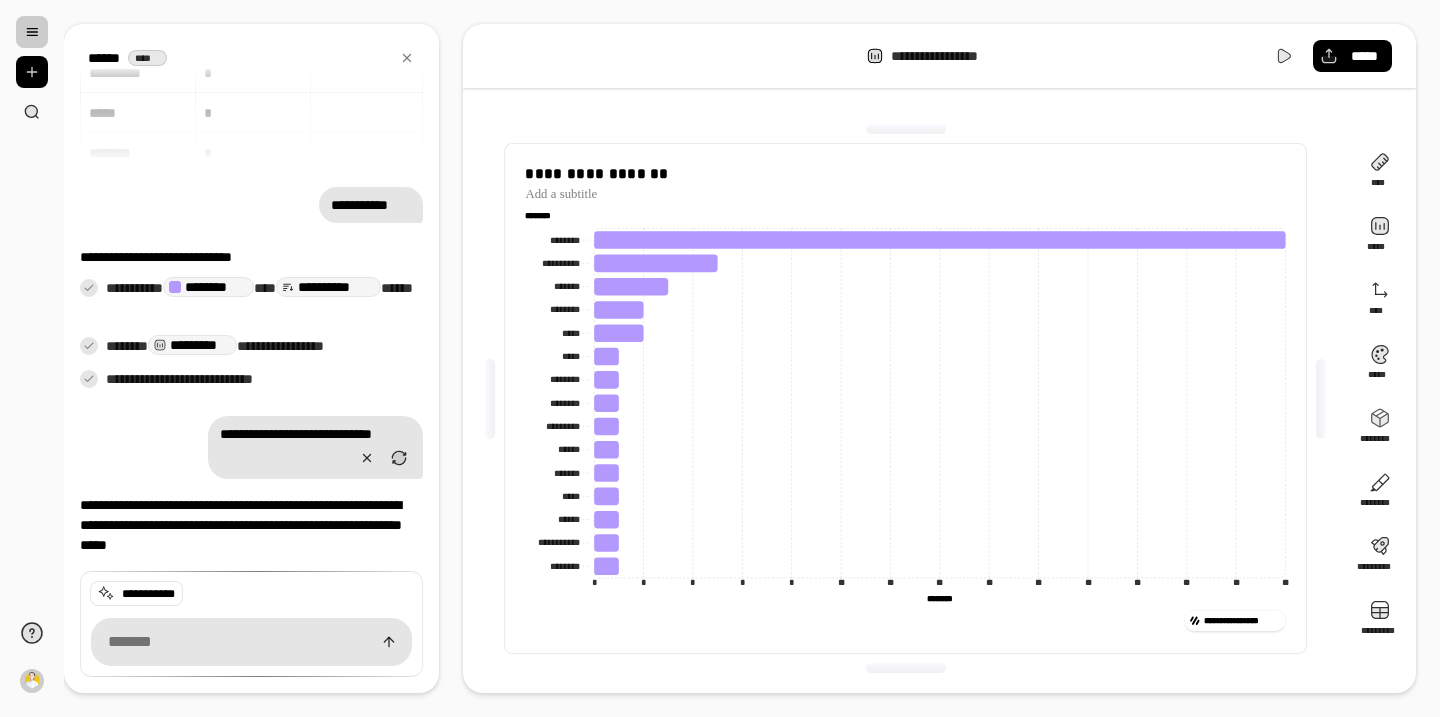 click on "**********" at bounding box center [905, 398] 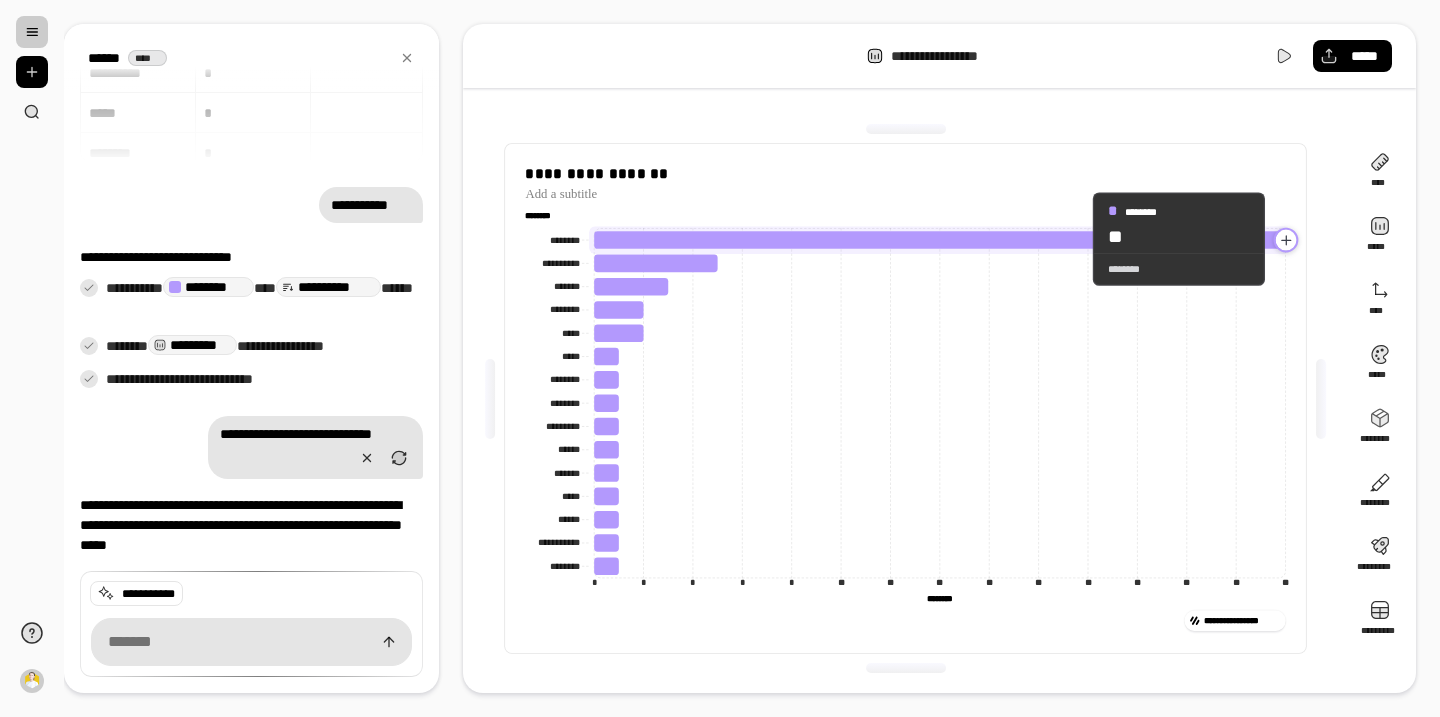 click 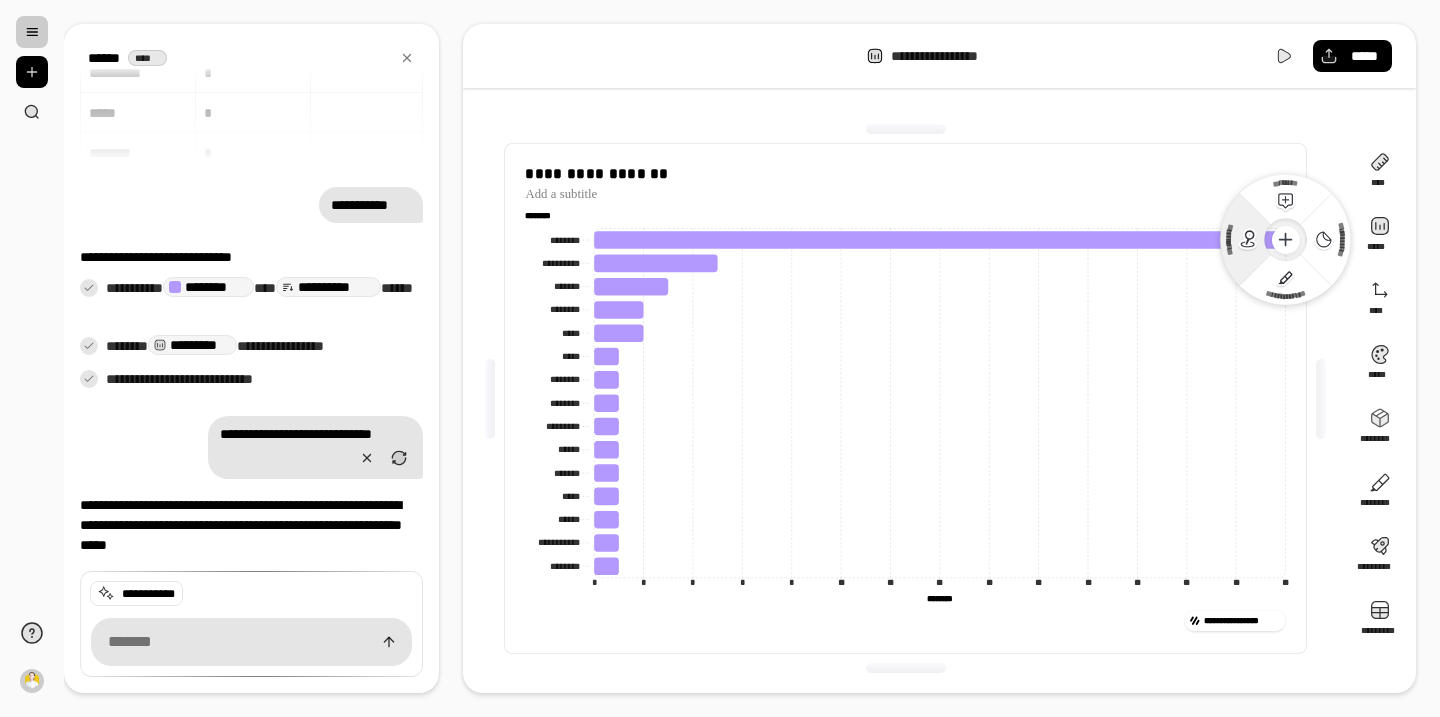click 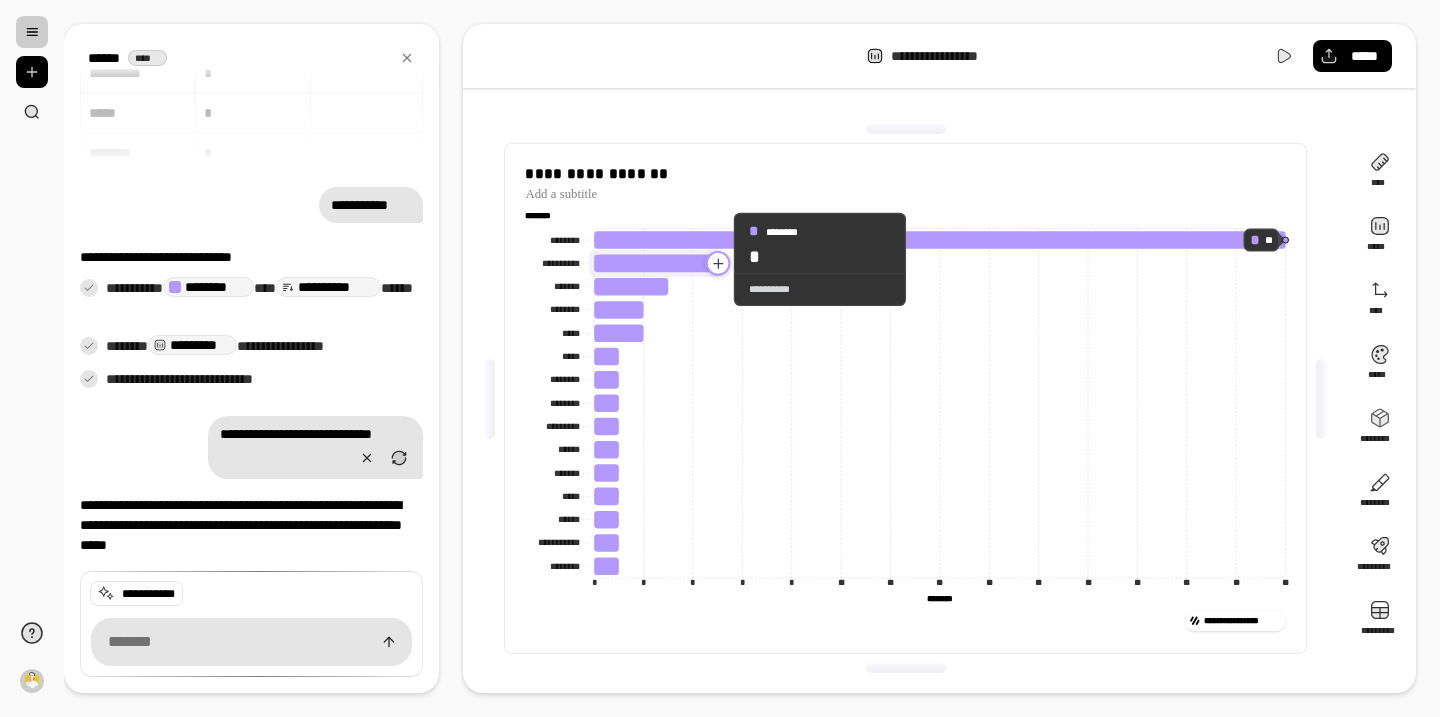 click 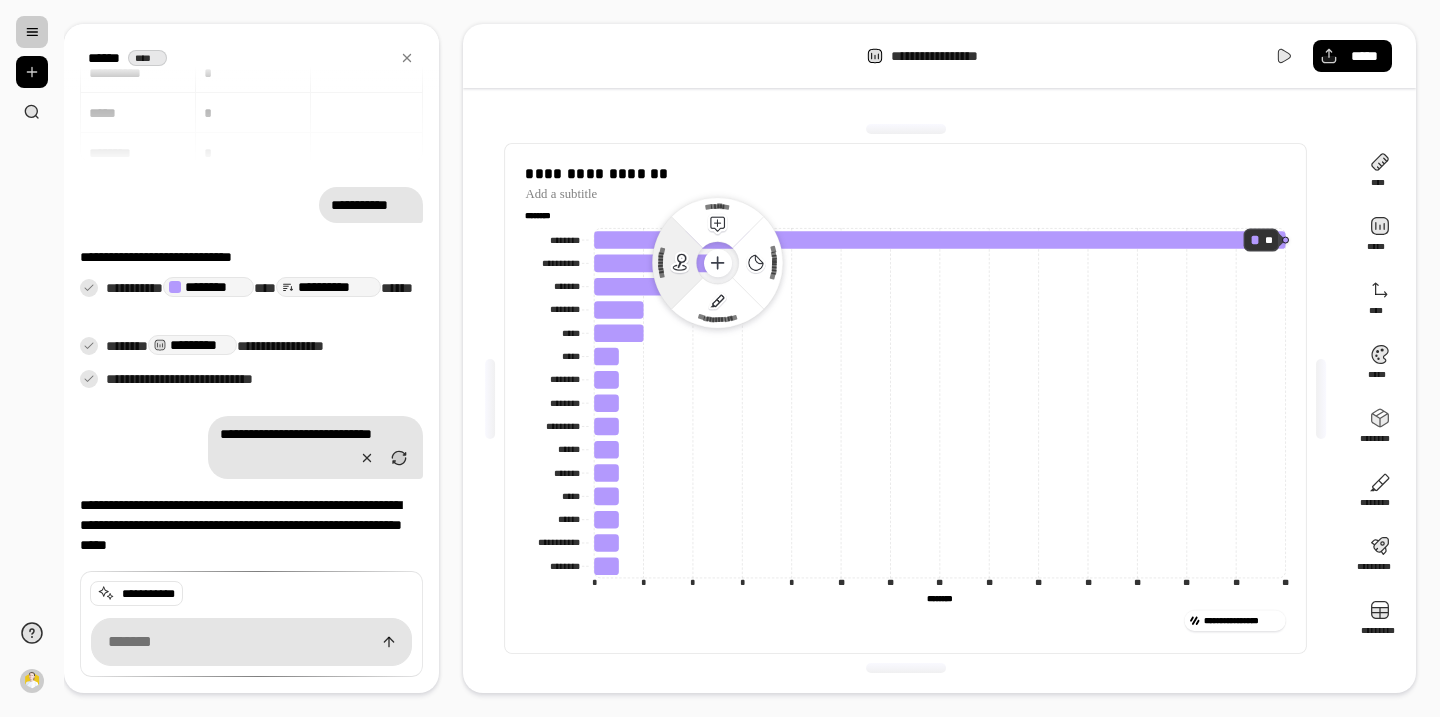 click 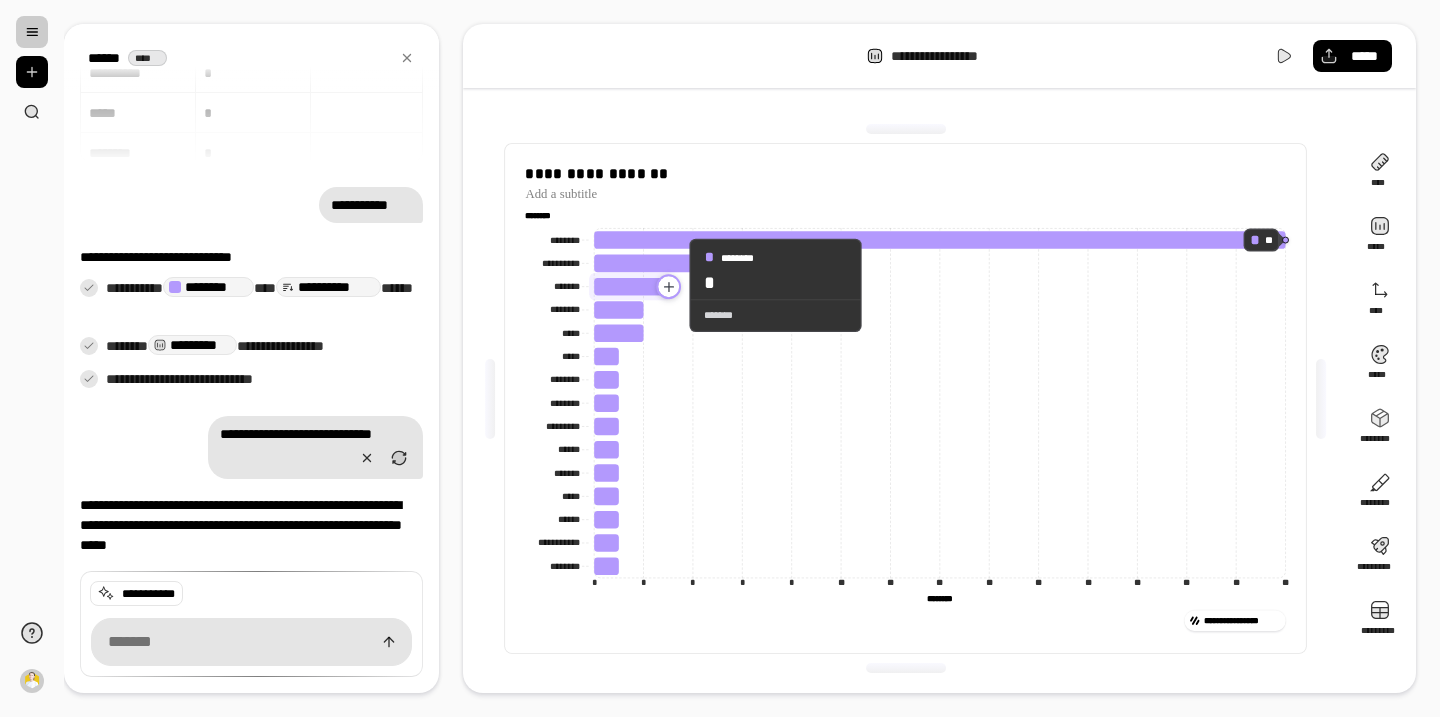 click 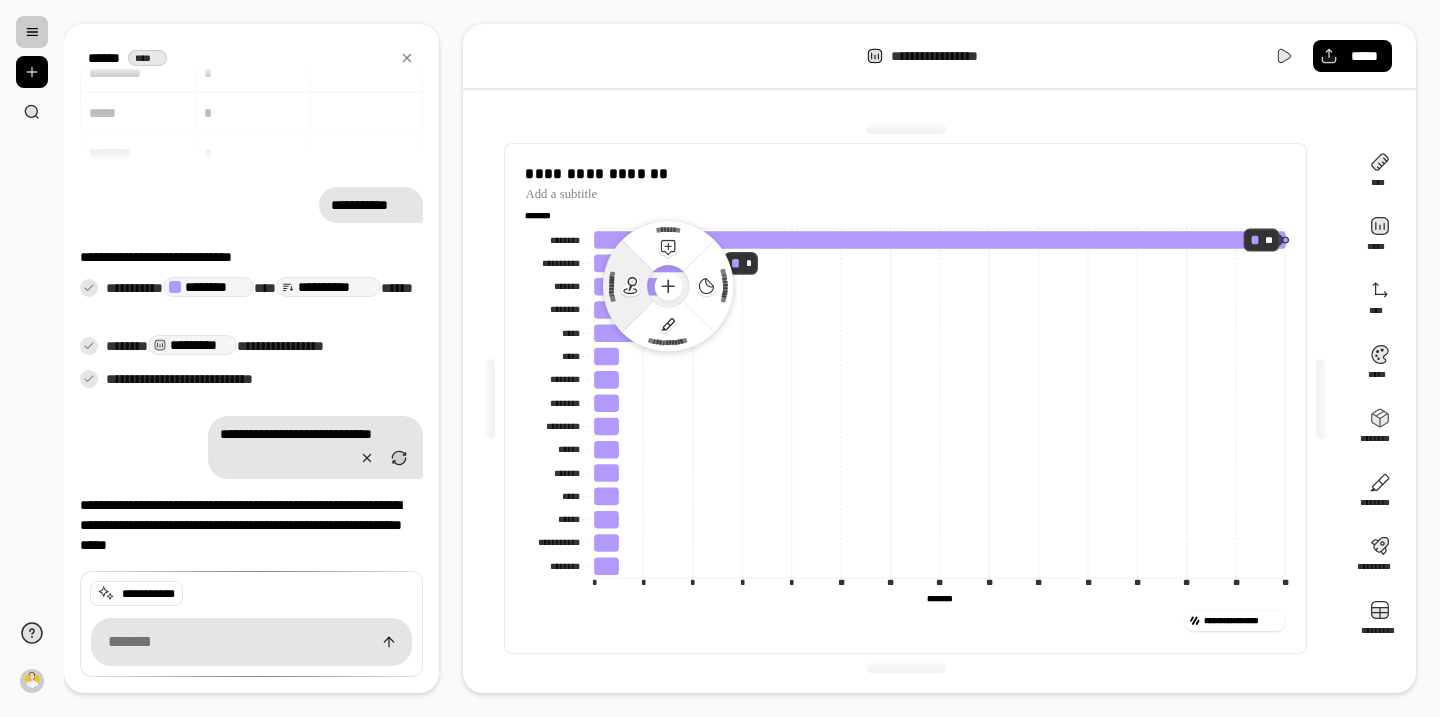 click 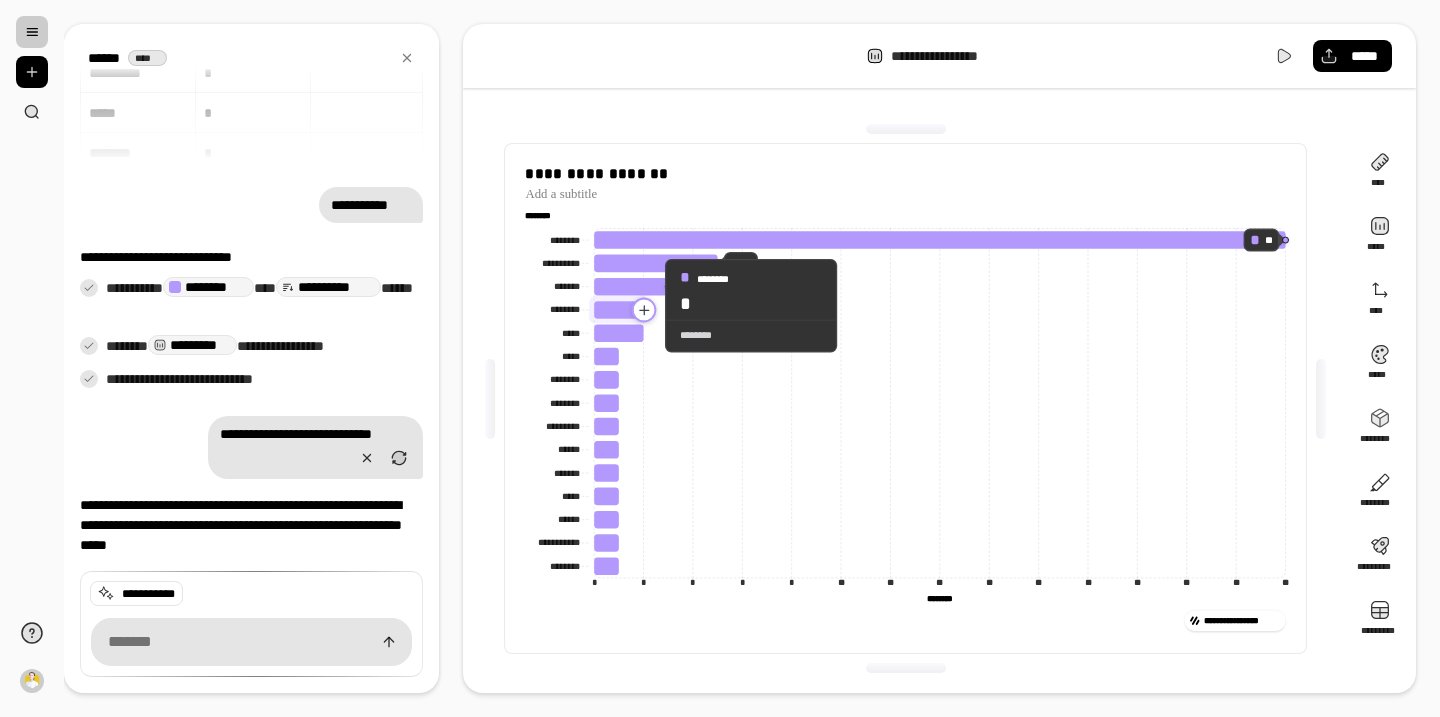 click 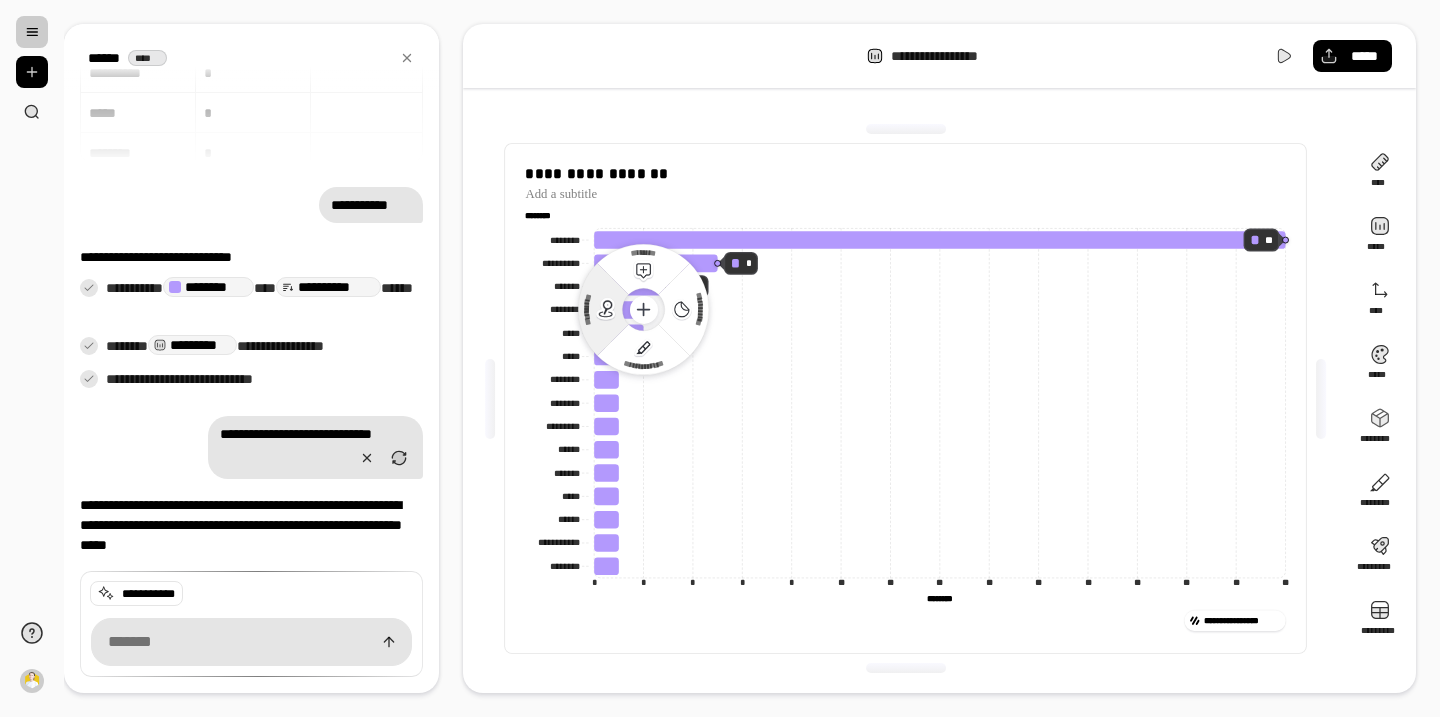click 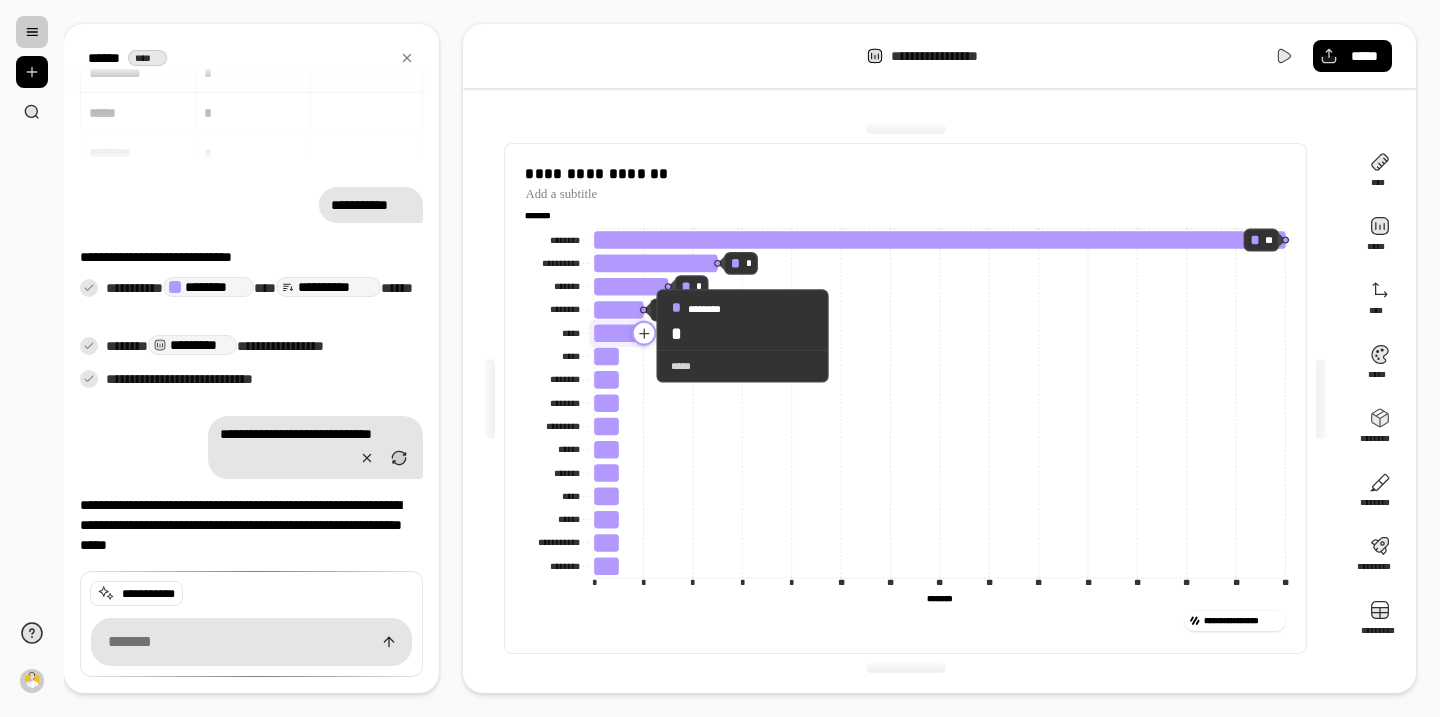 click 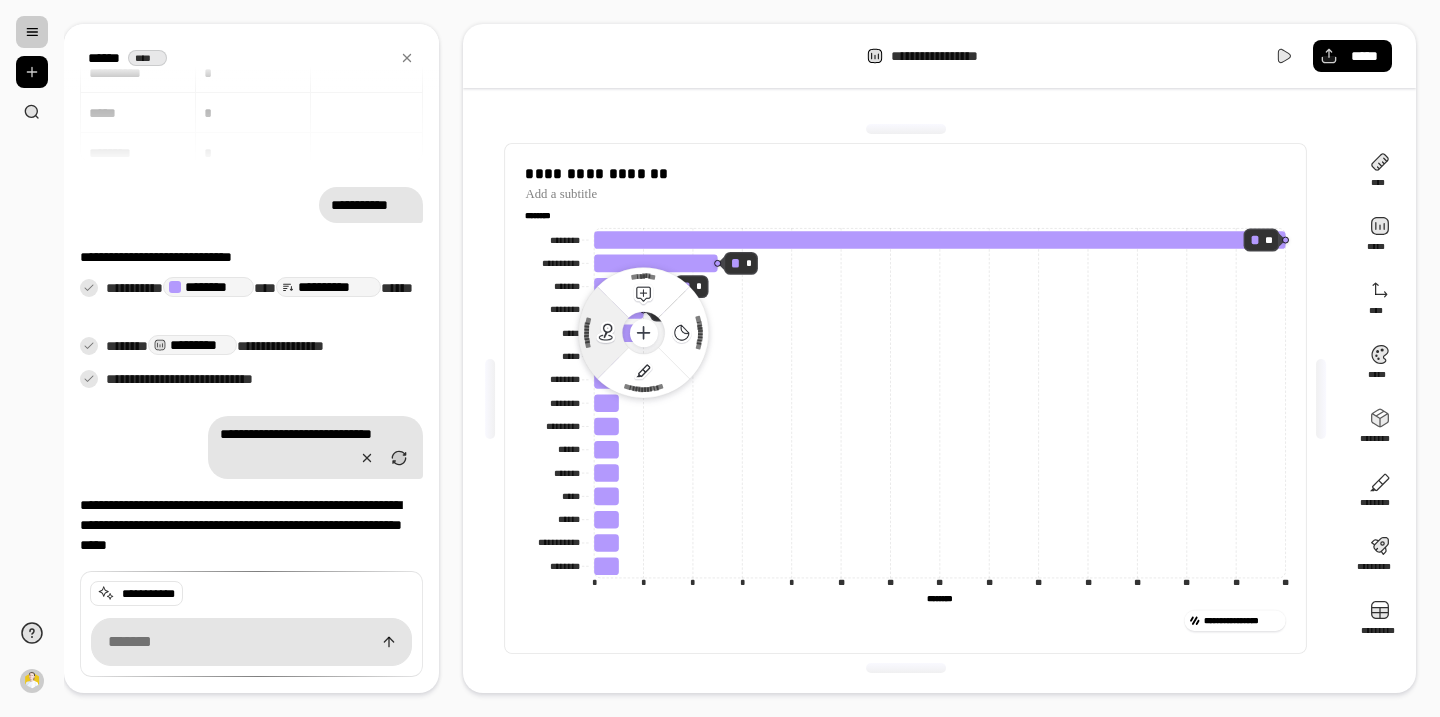 click 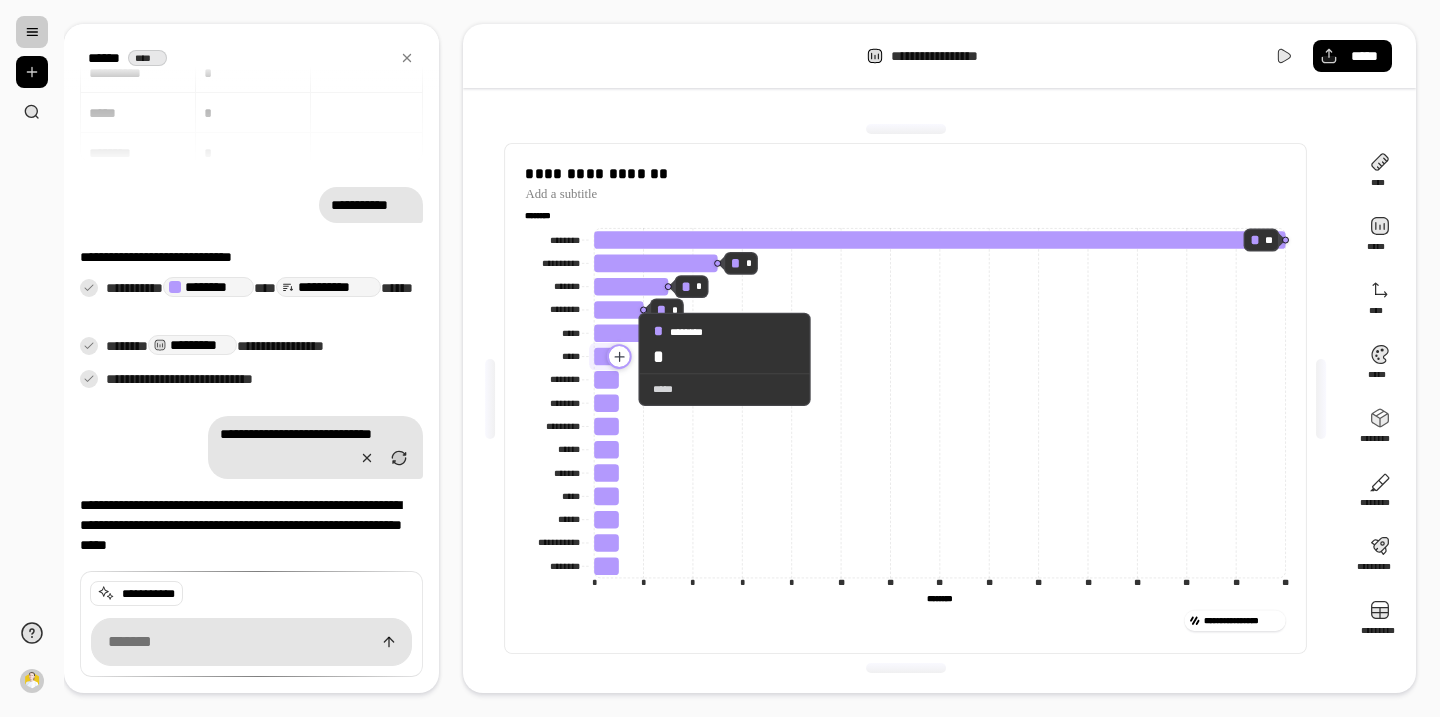 click 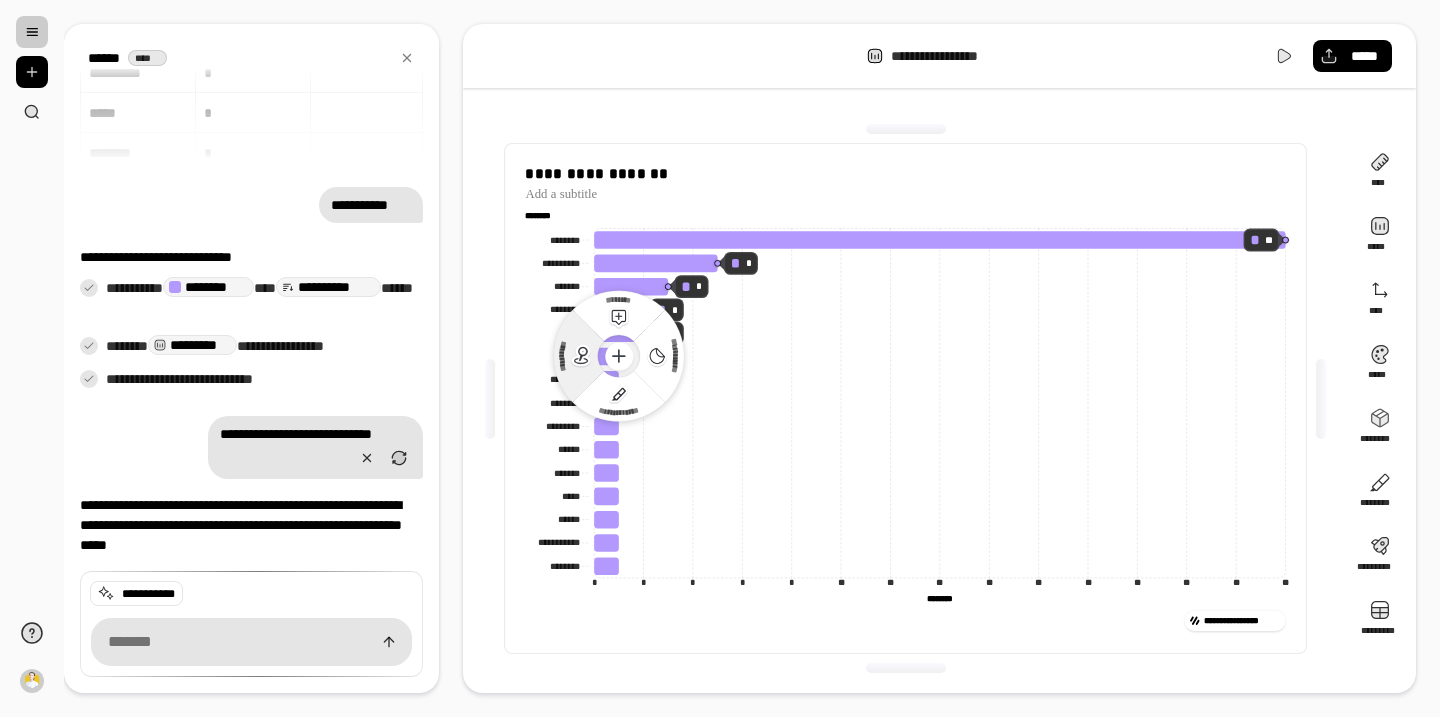 click 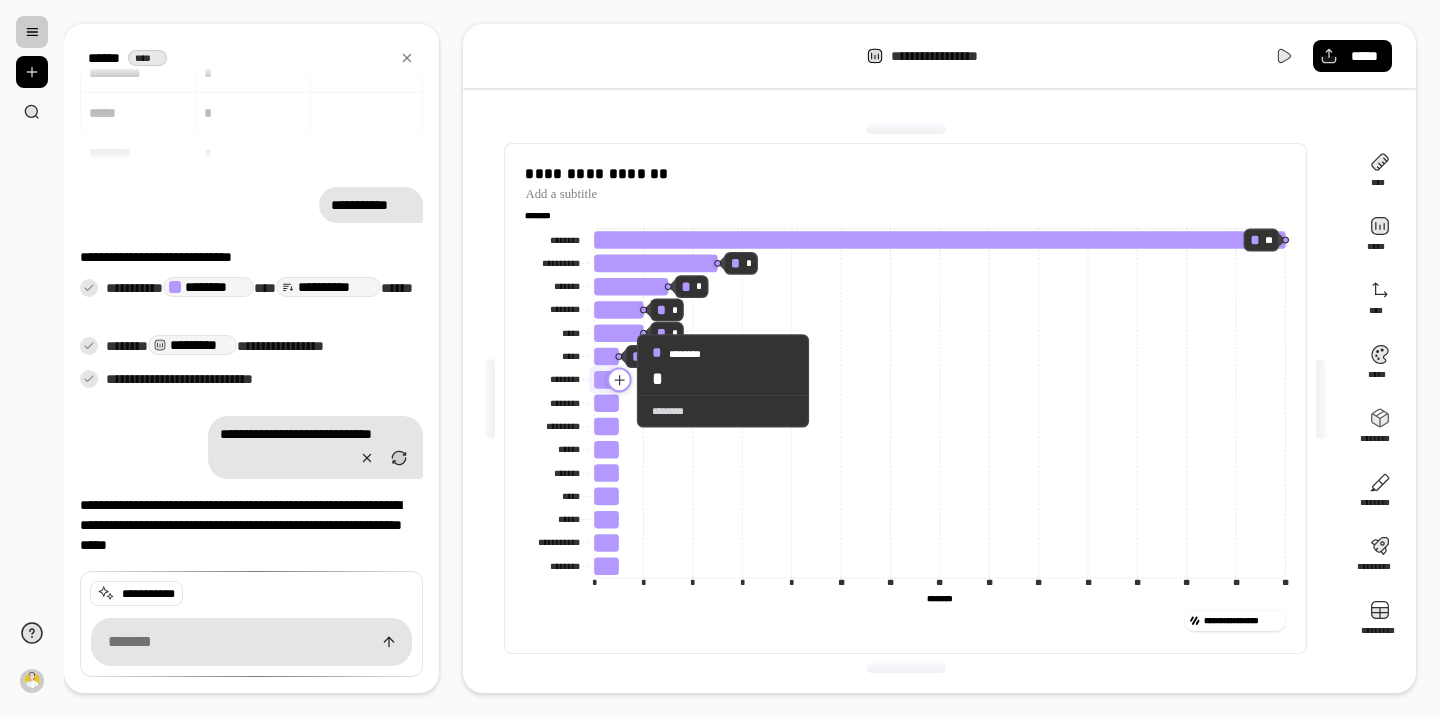 click 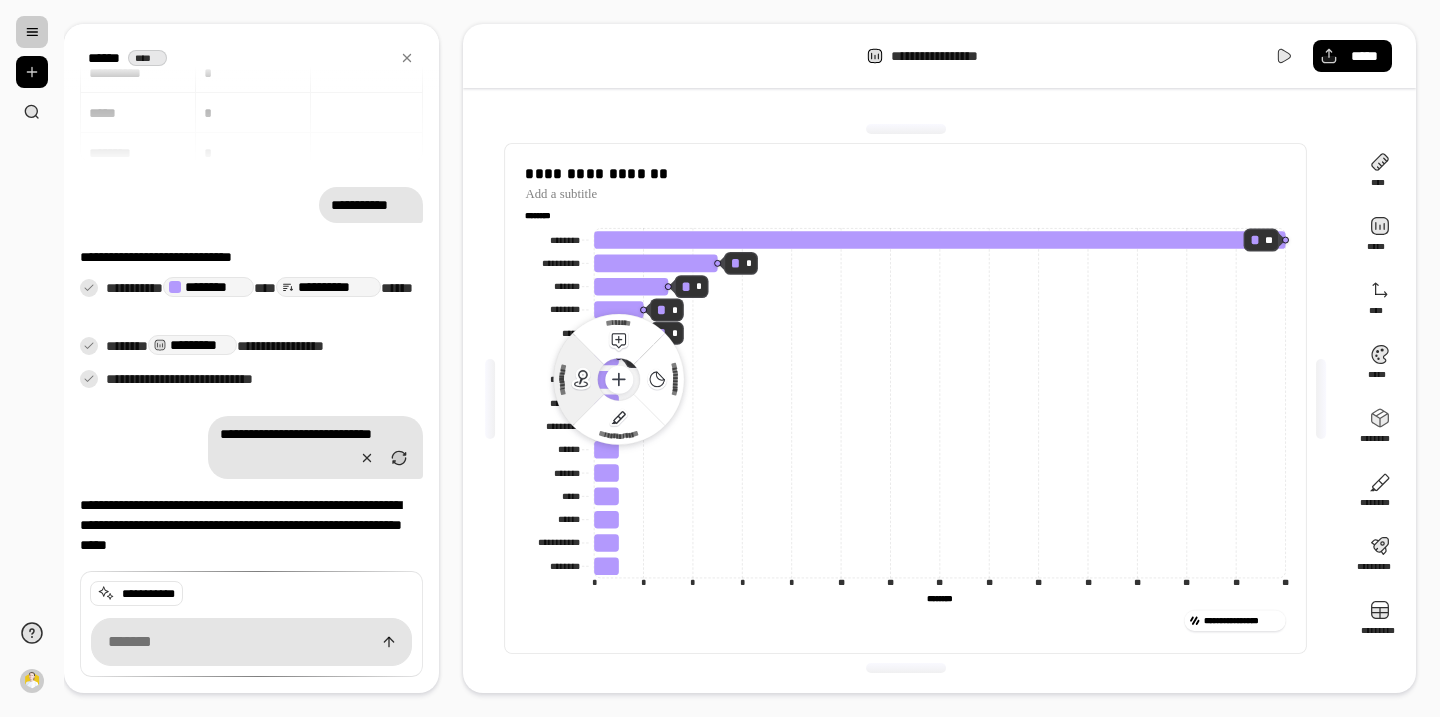 click 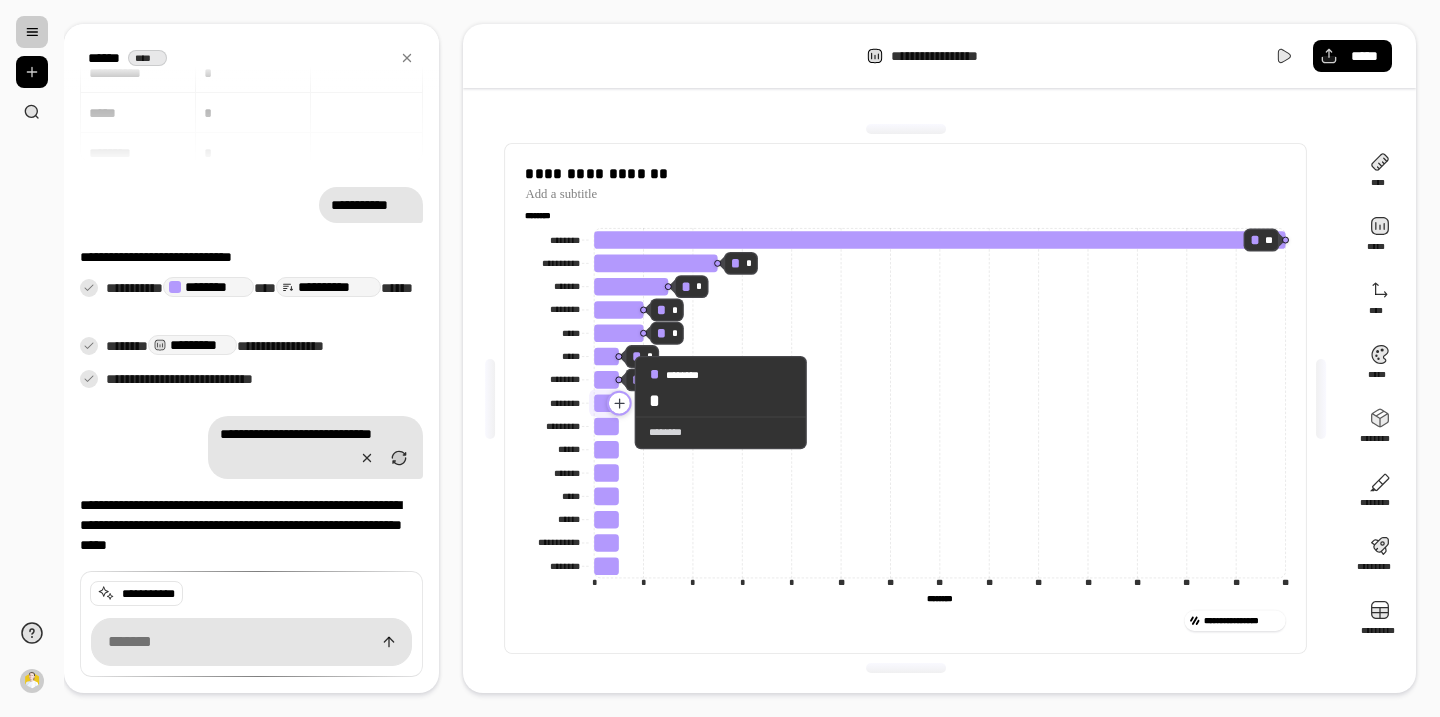 click 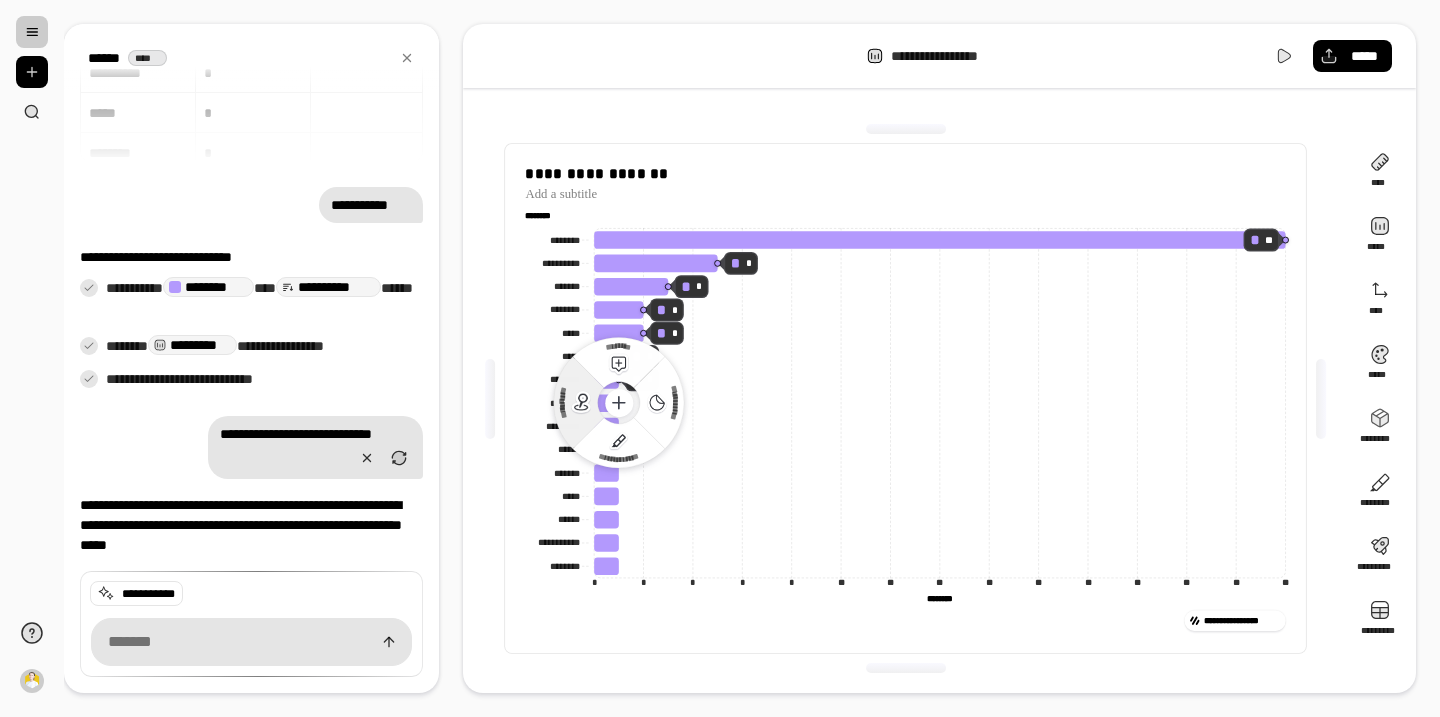 click 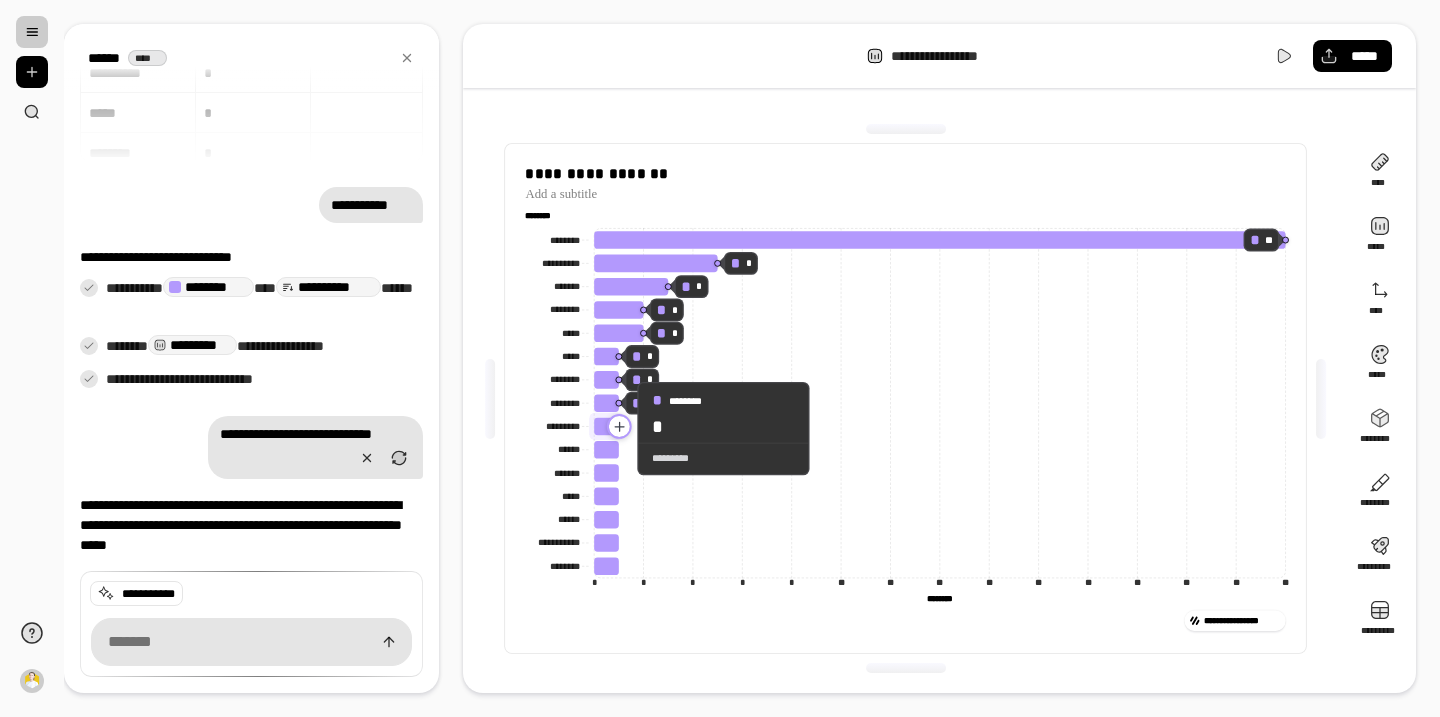 click 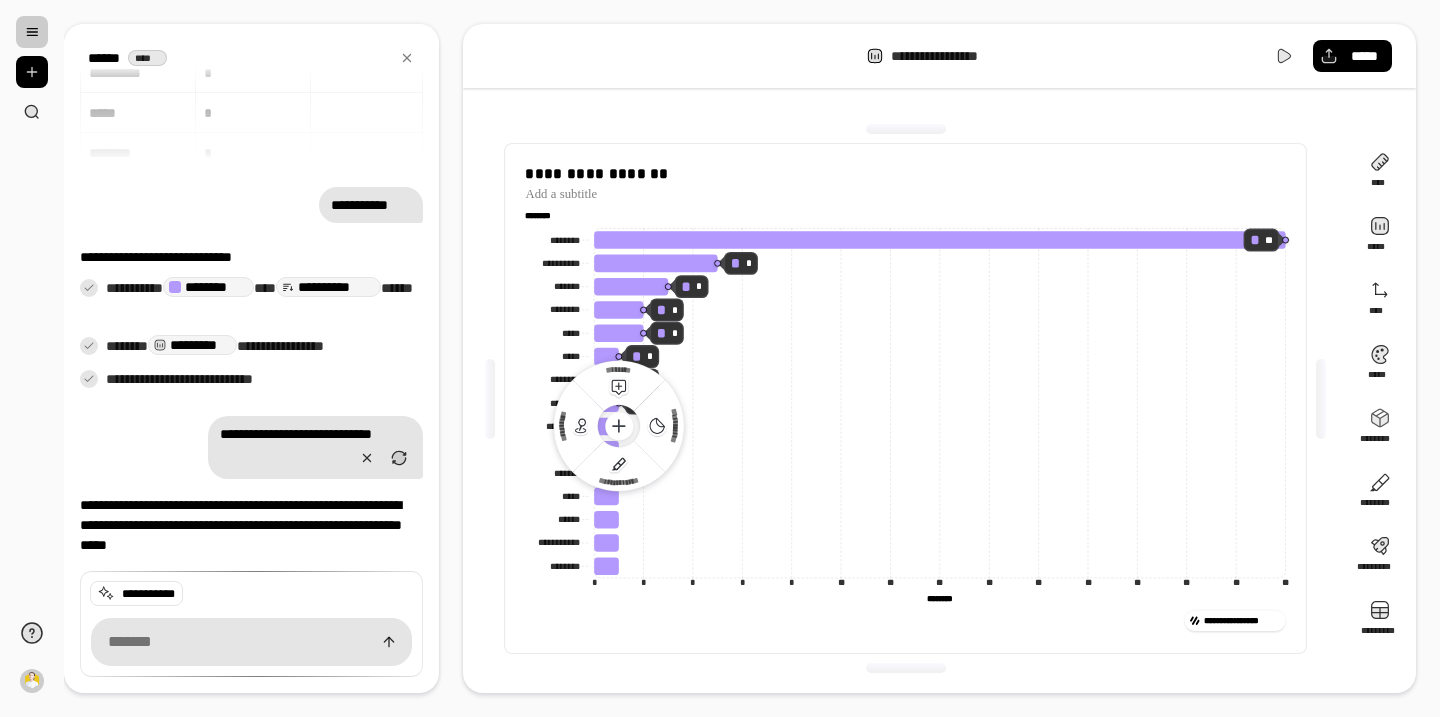 click 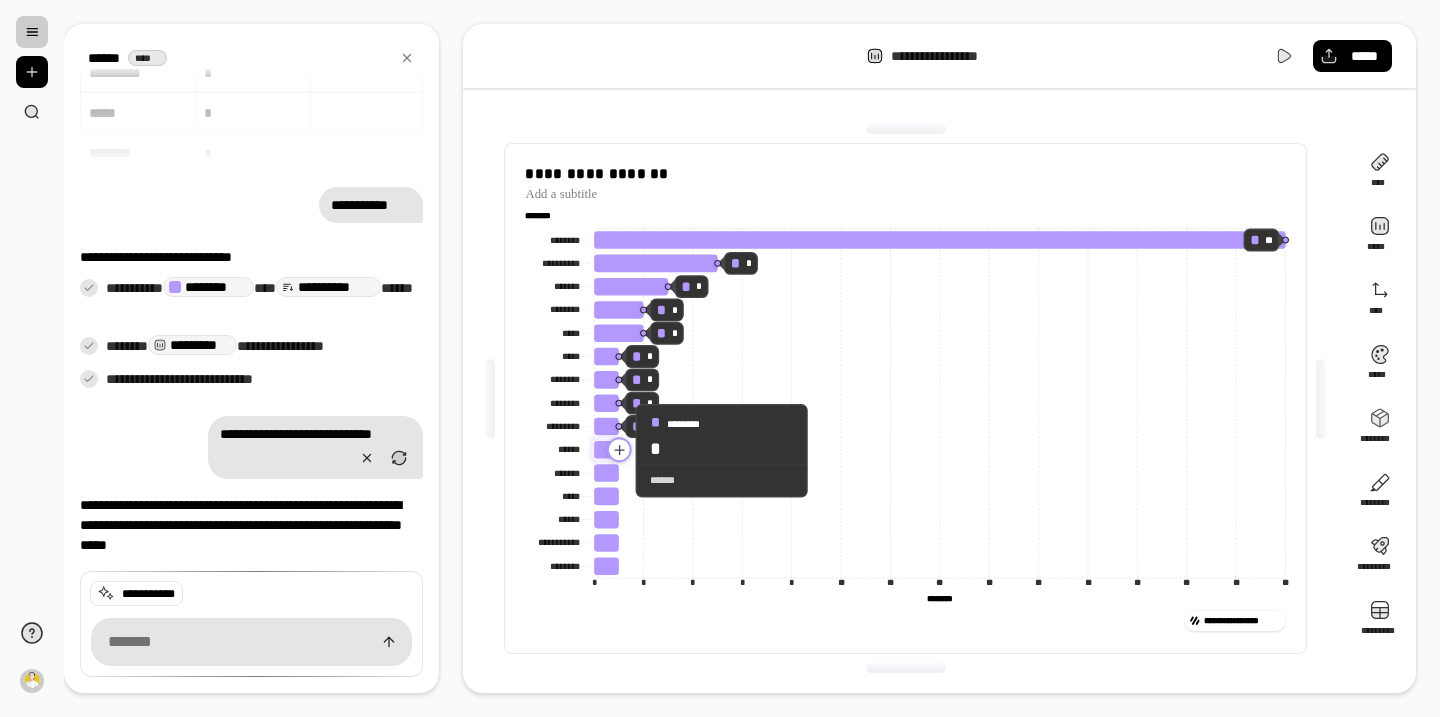 click 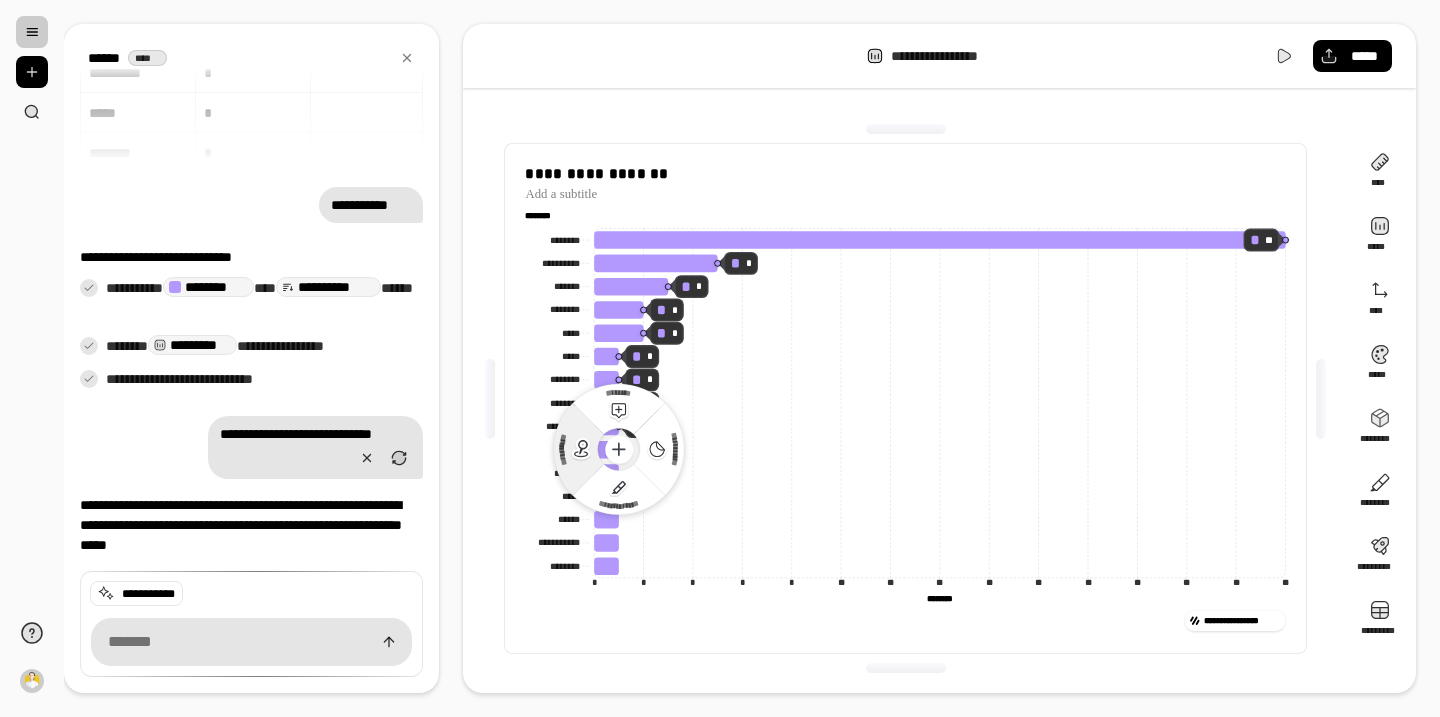 click 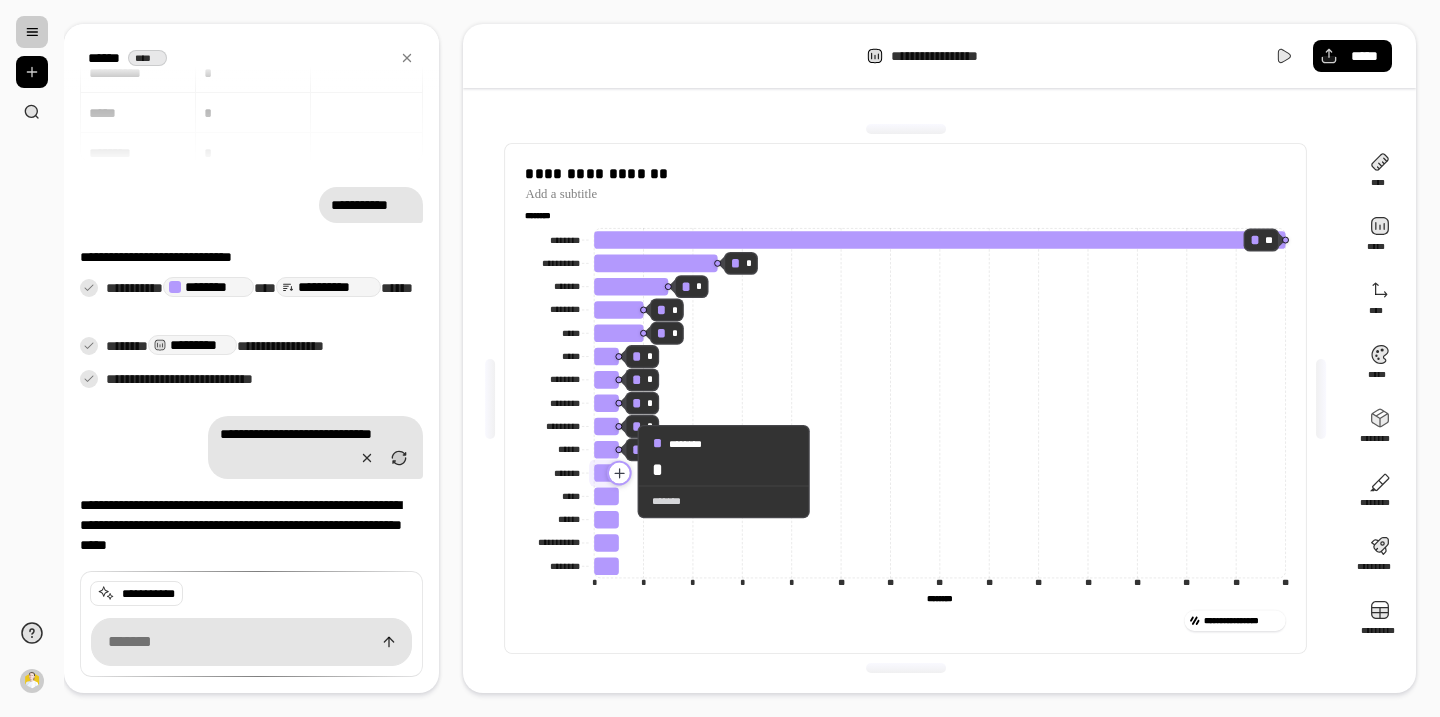 click 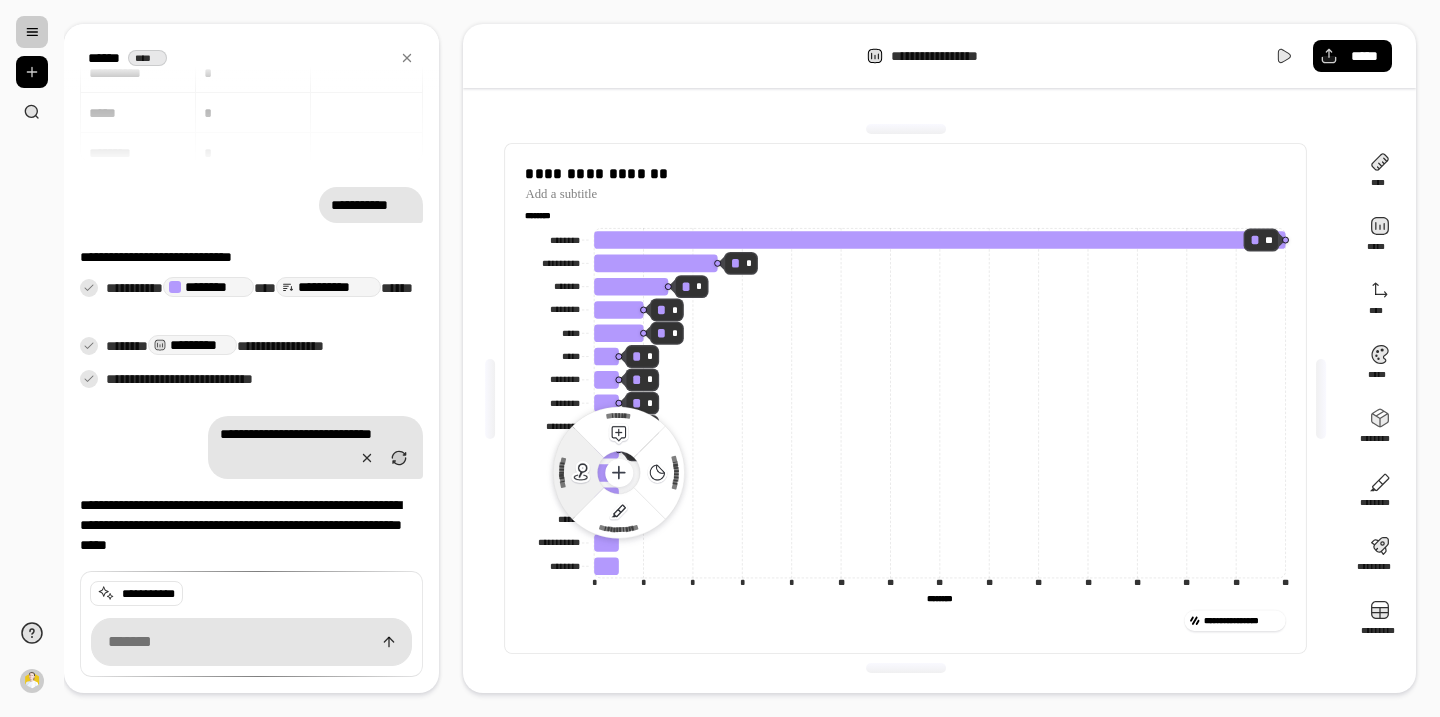 click 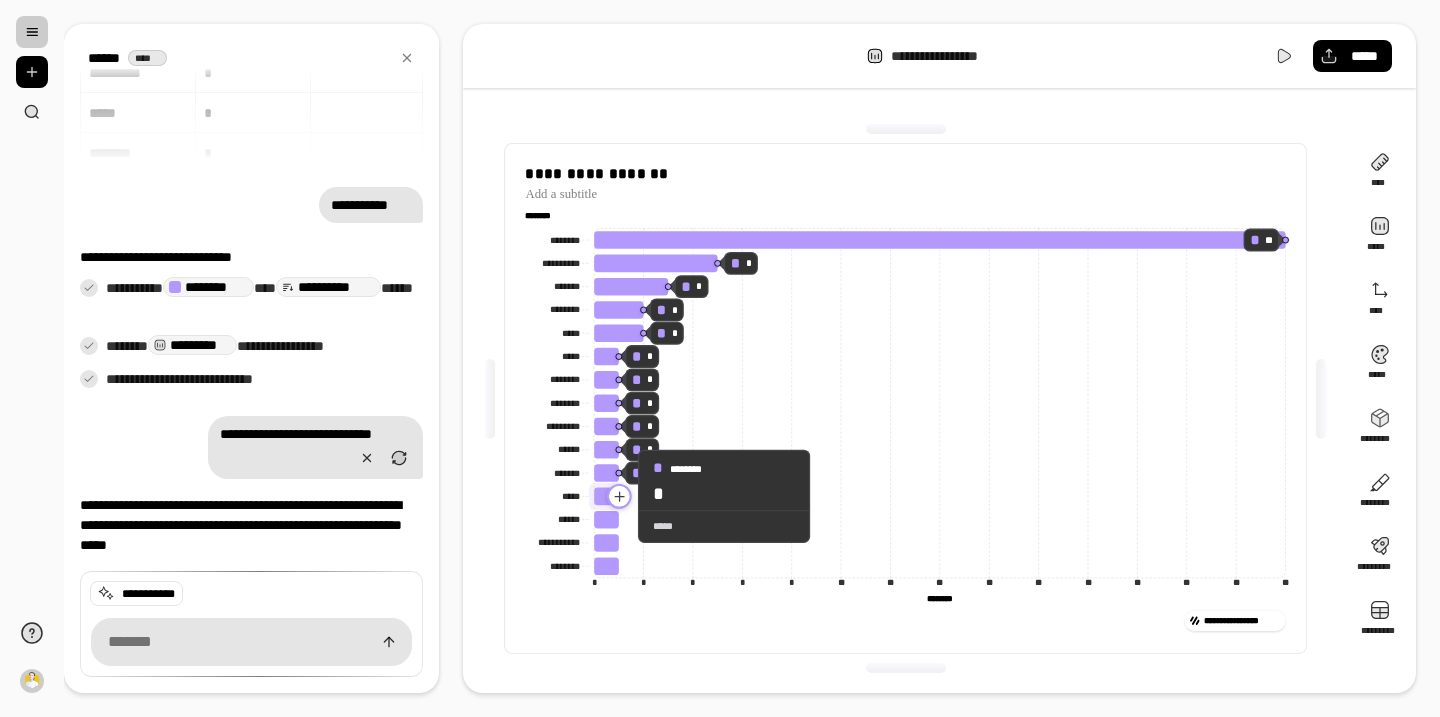 click 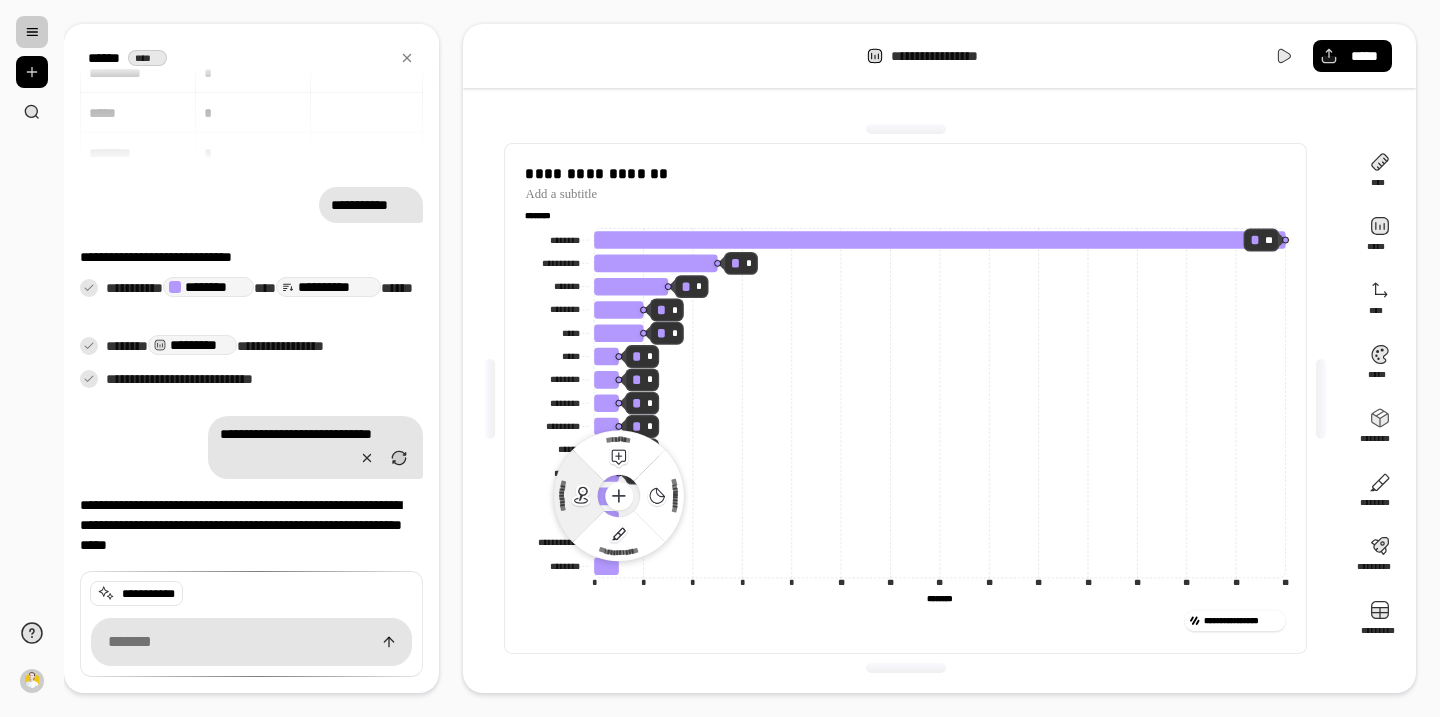 click 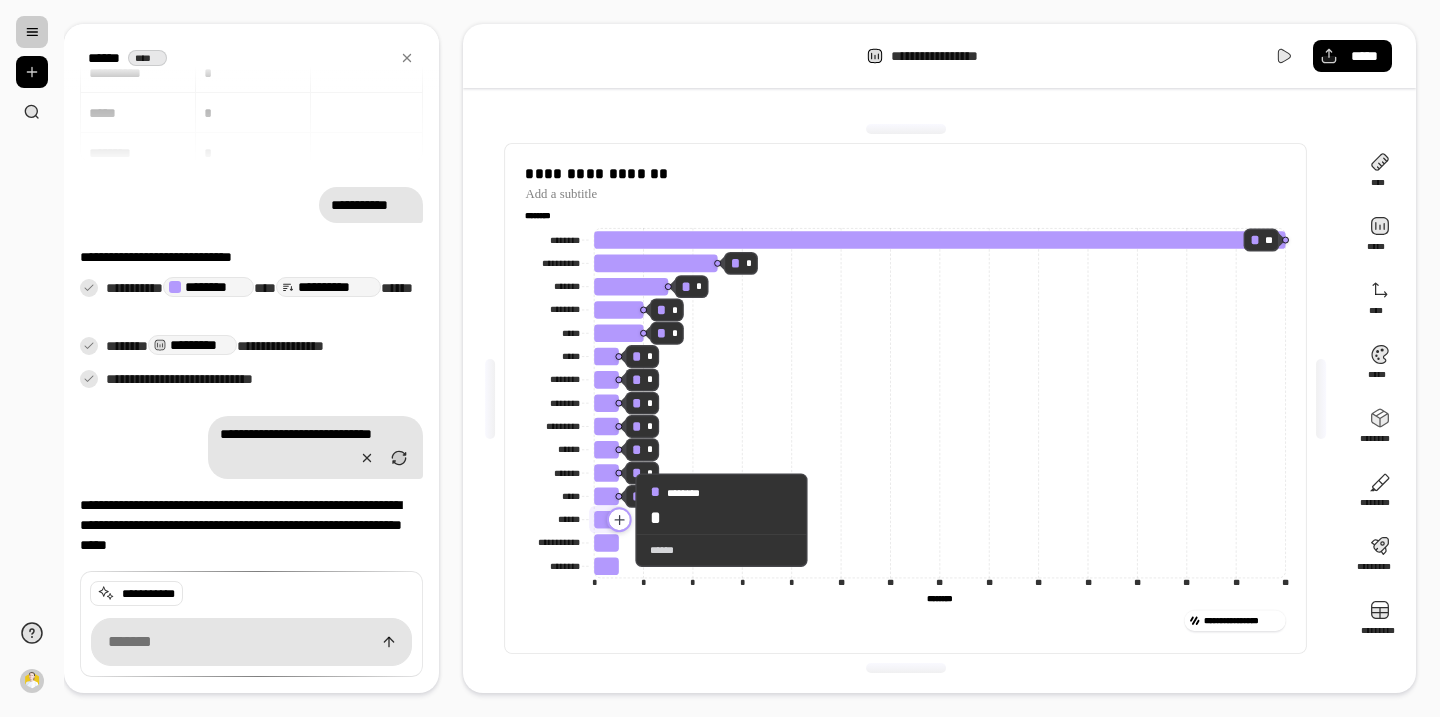 click 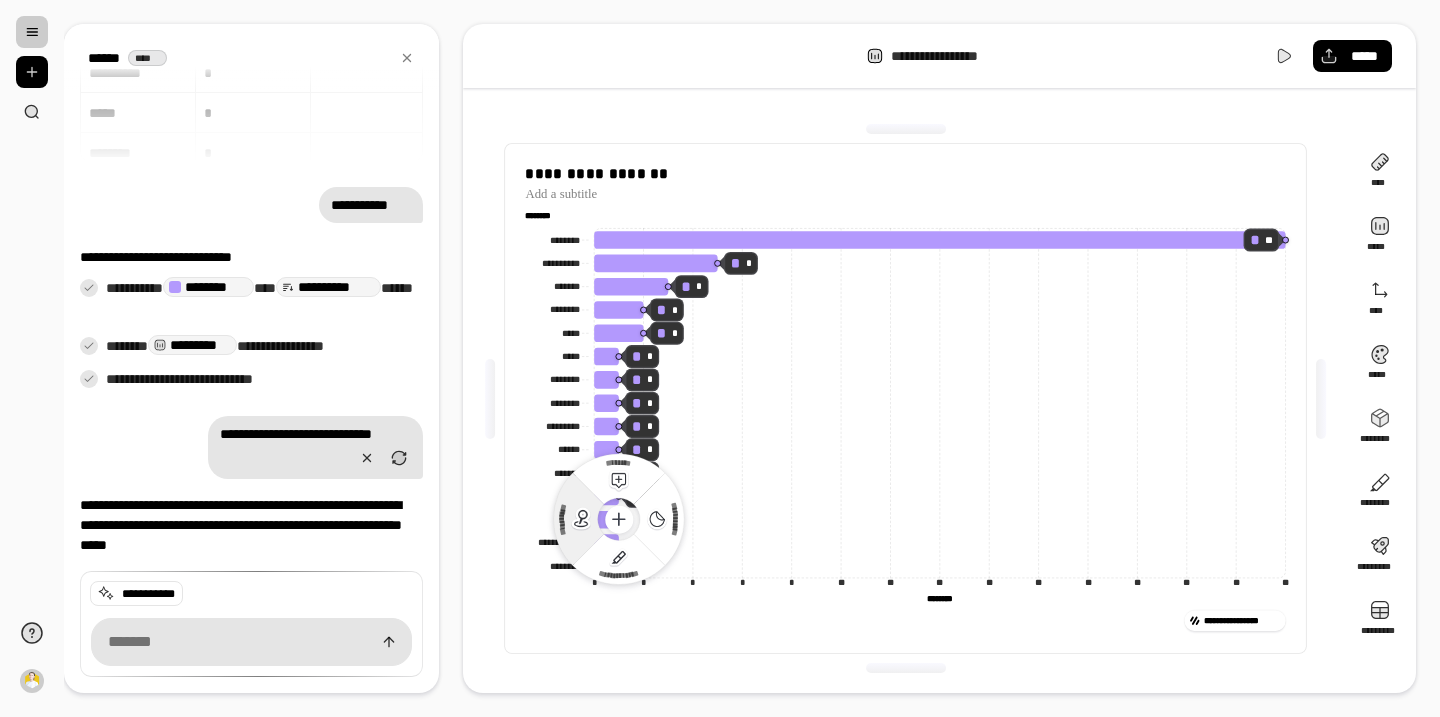 click 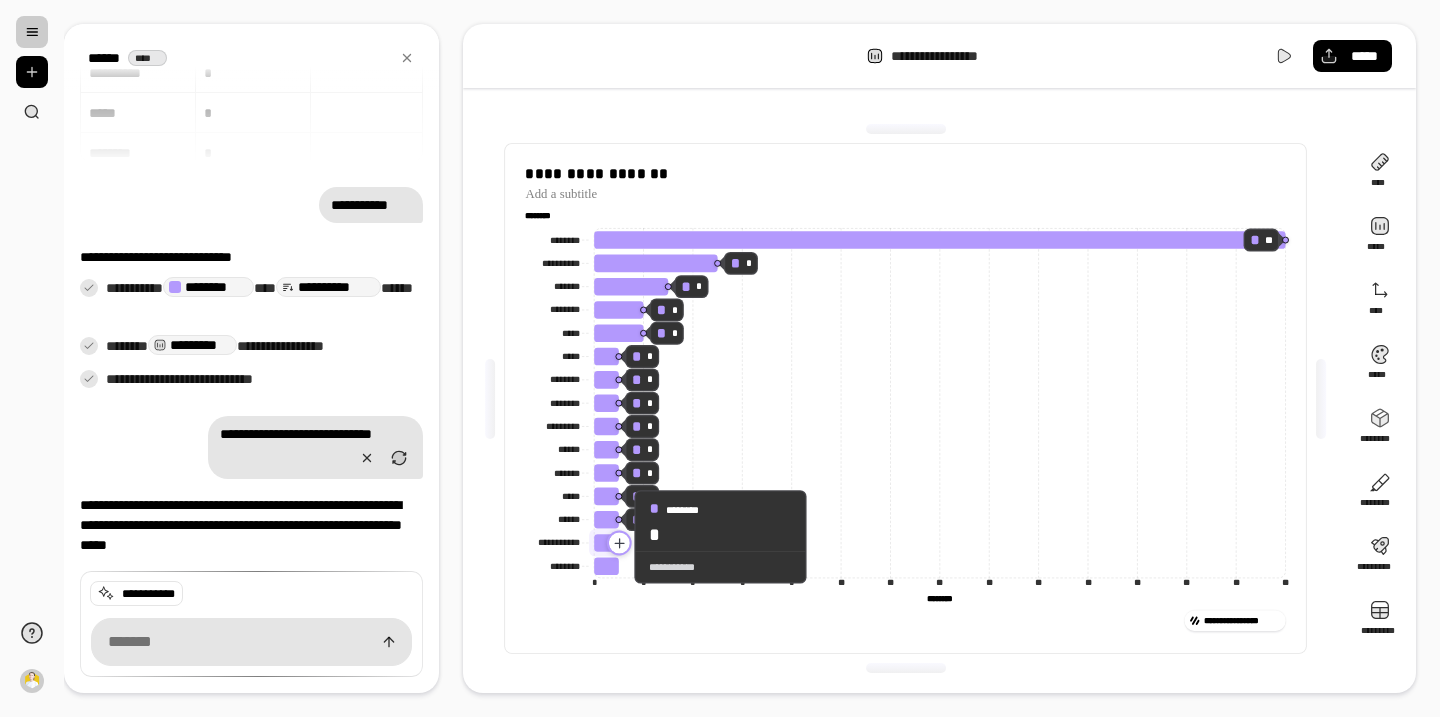 click 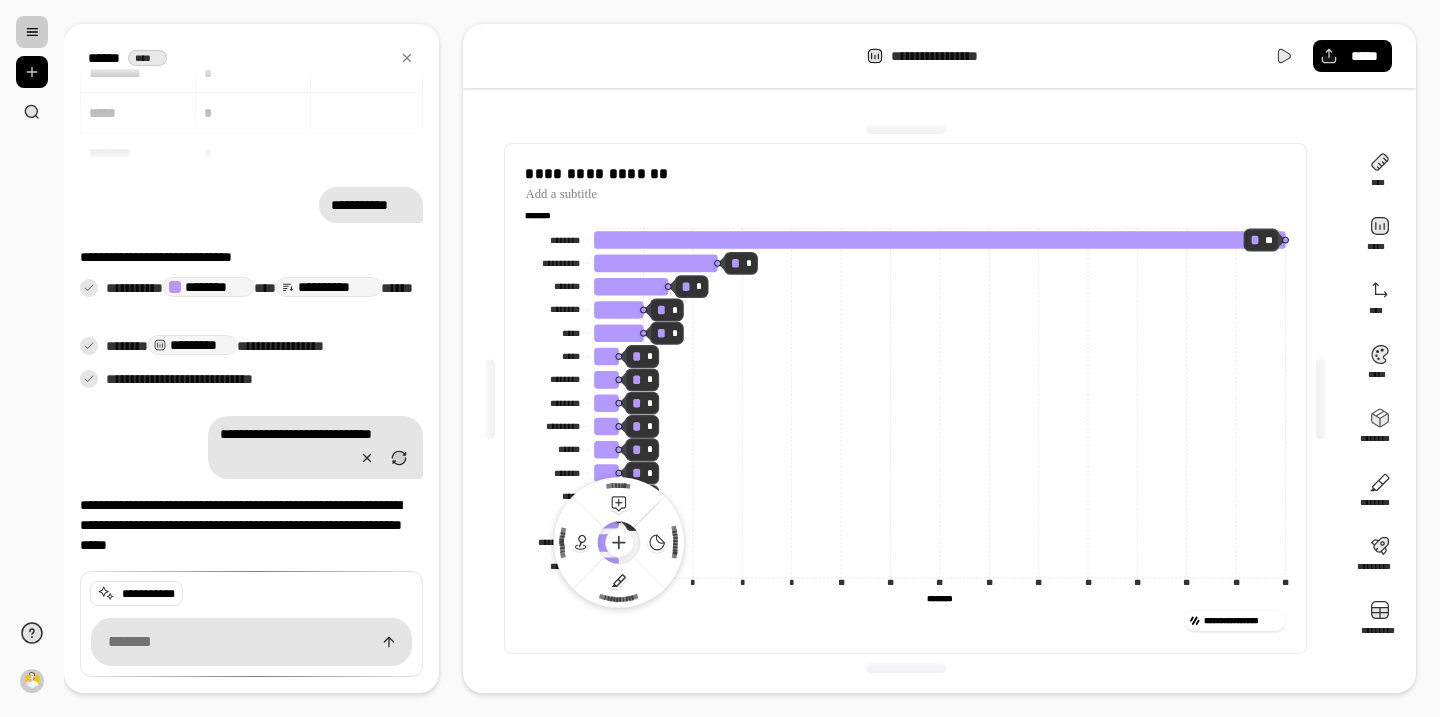 click 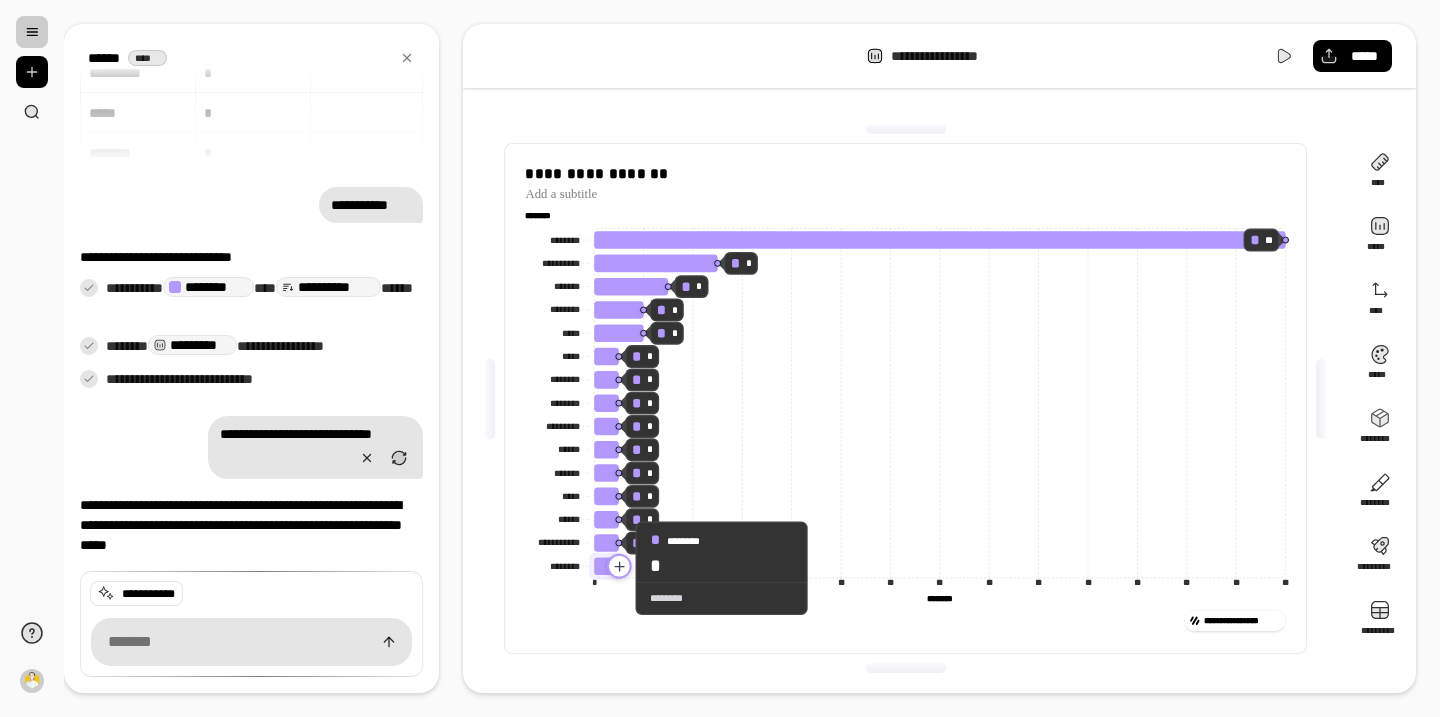 click 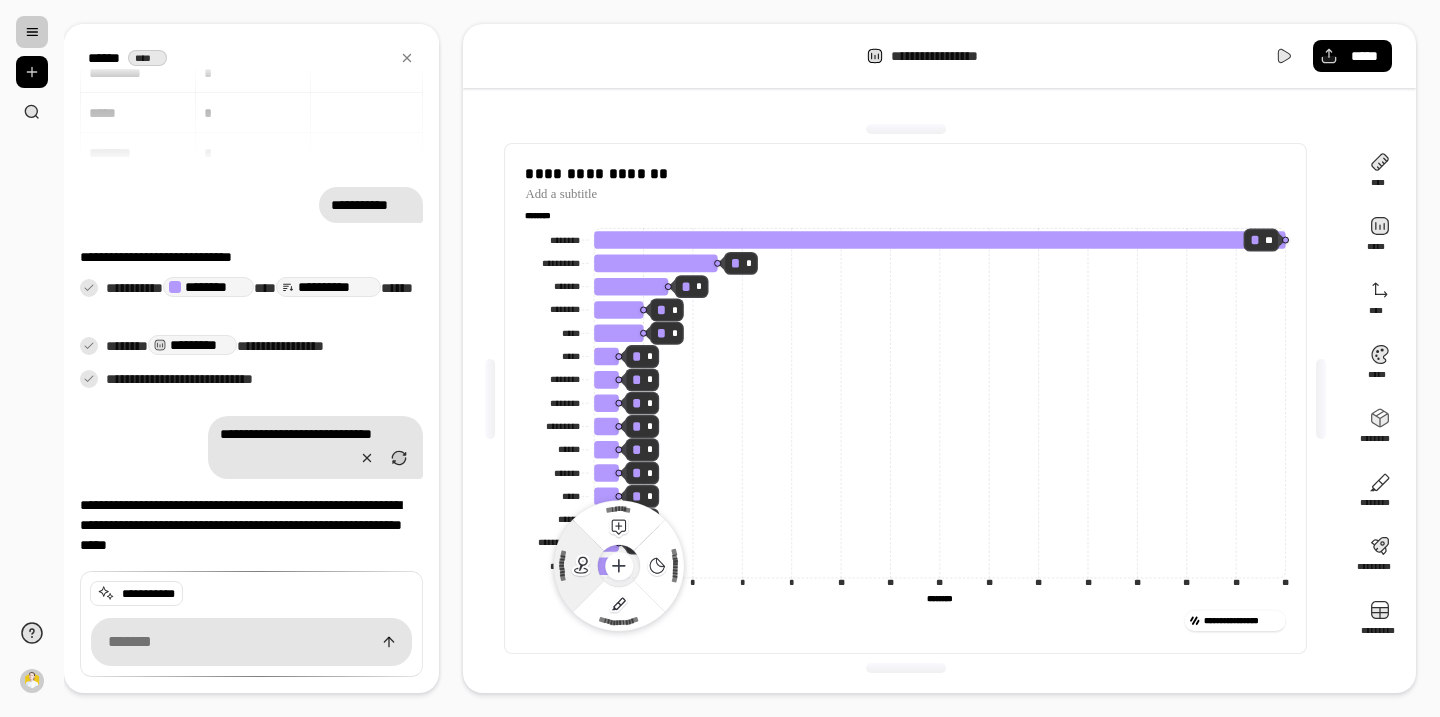 click on "**********" 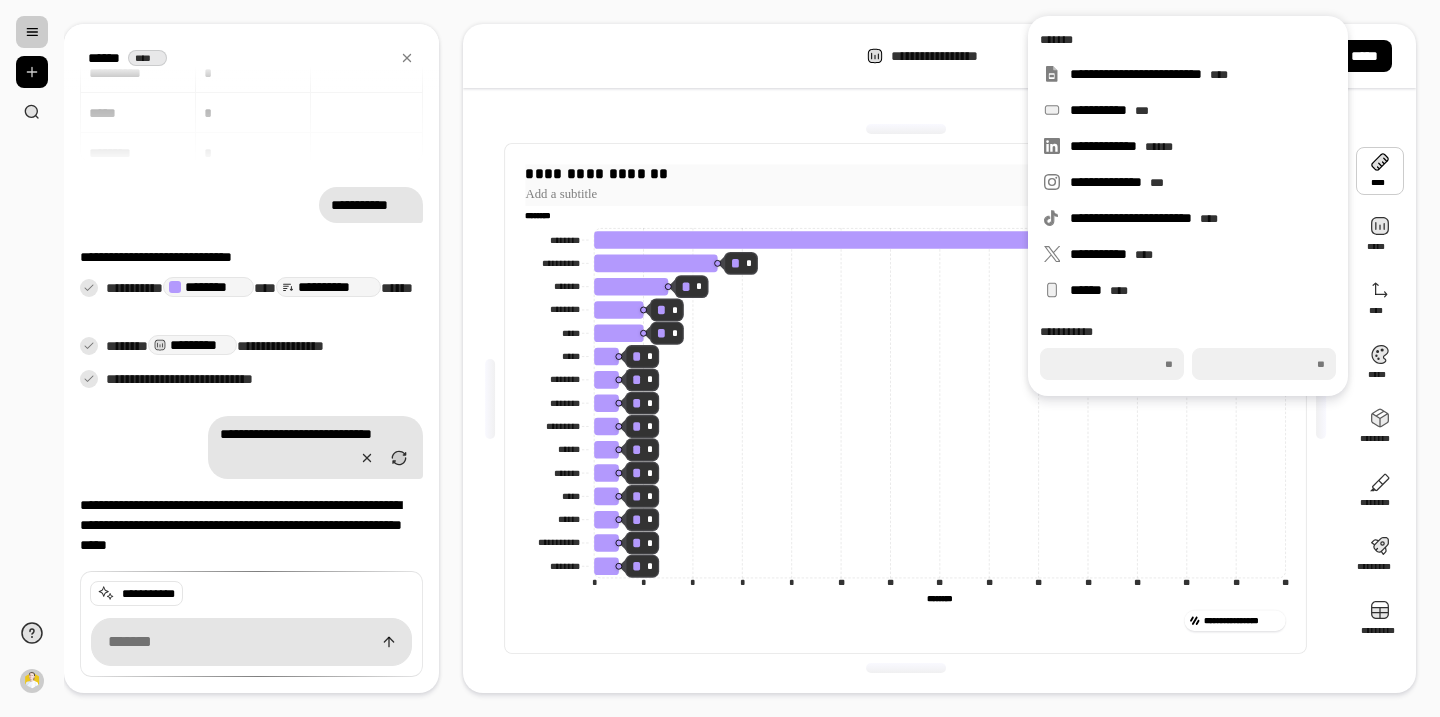 click on "**********" at bounding box center [906, 173] 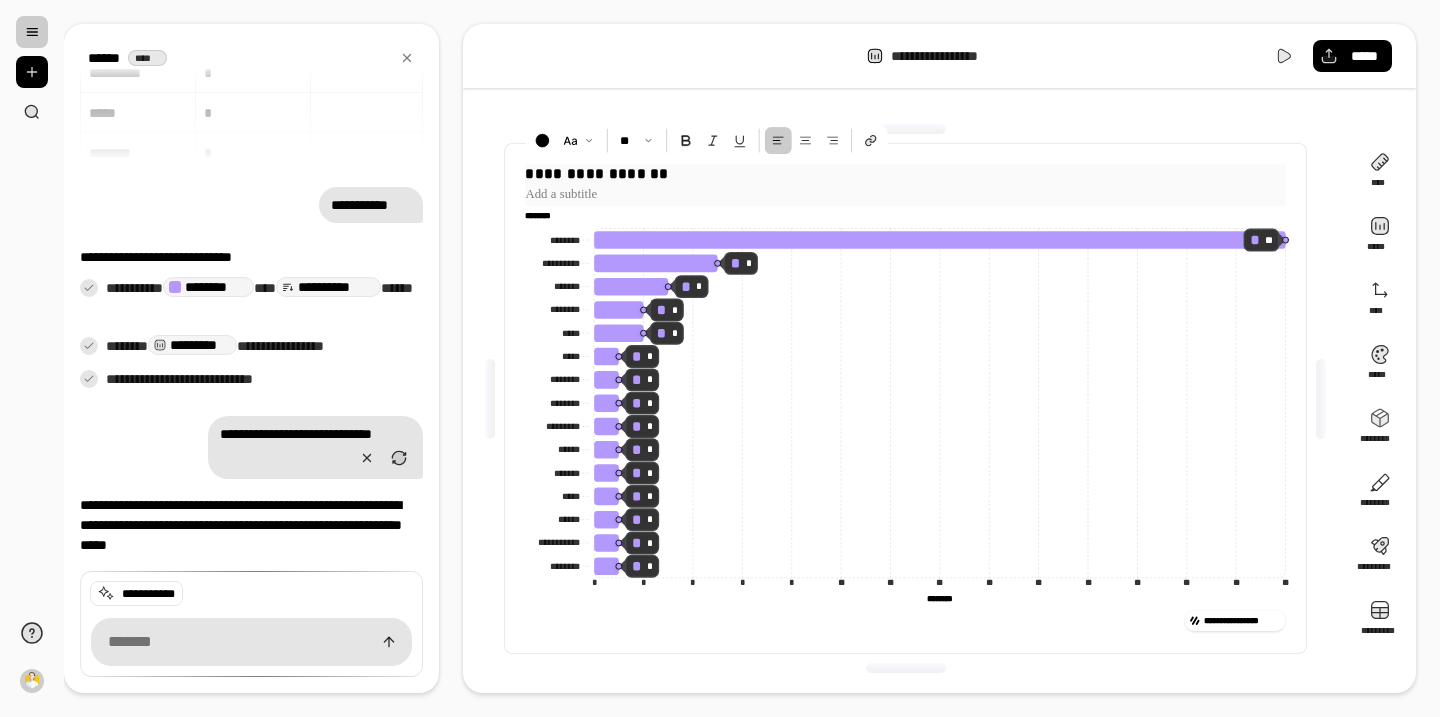 click on "**********" at bounding box center (906, 173) 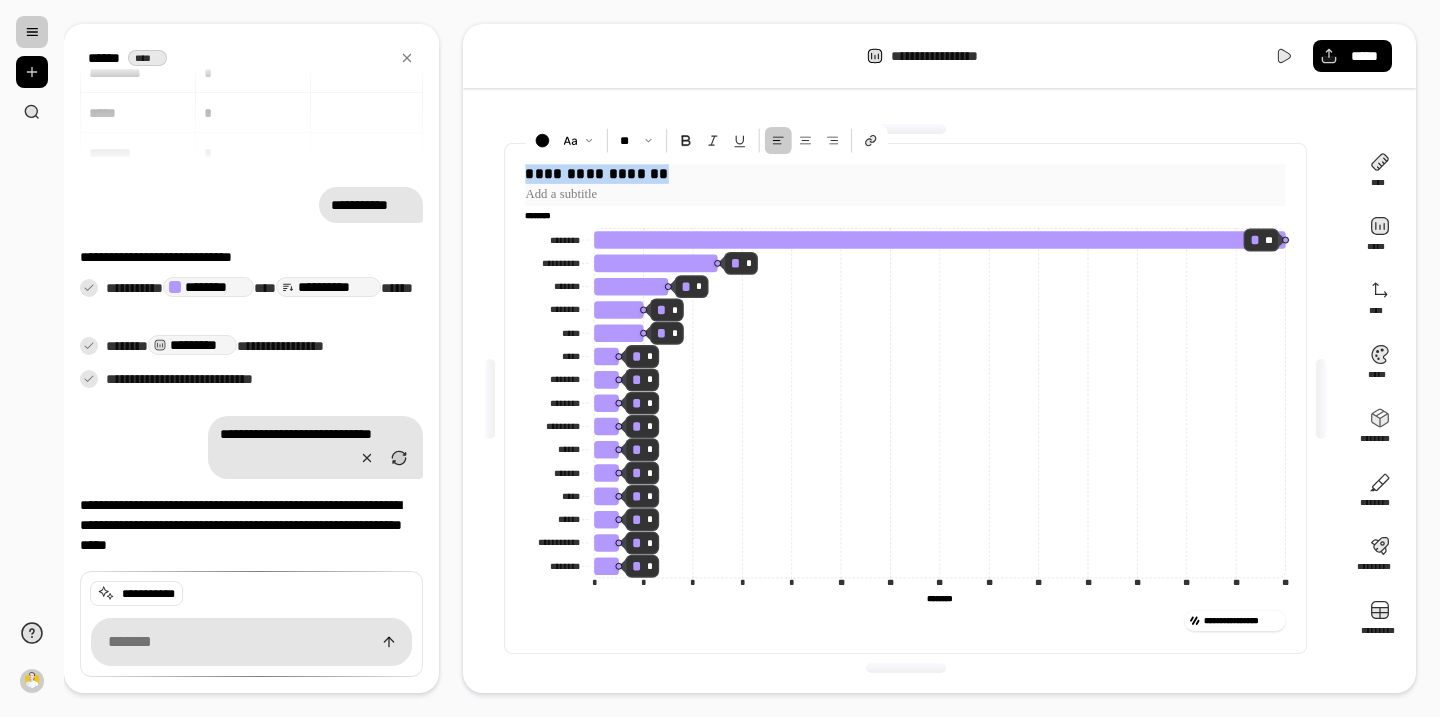 click on "**********" at bounding box center (906, 173) 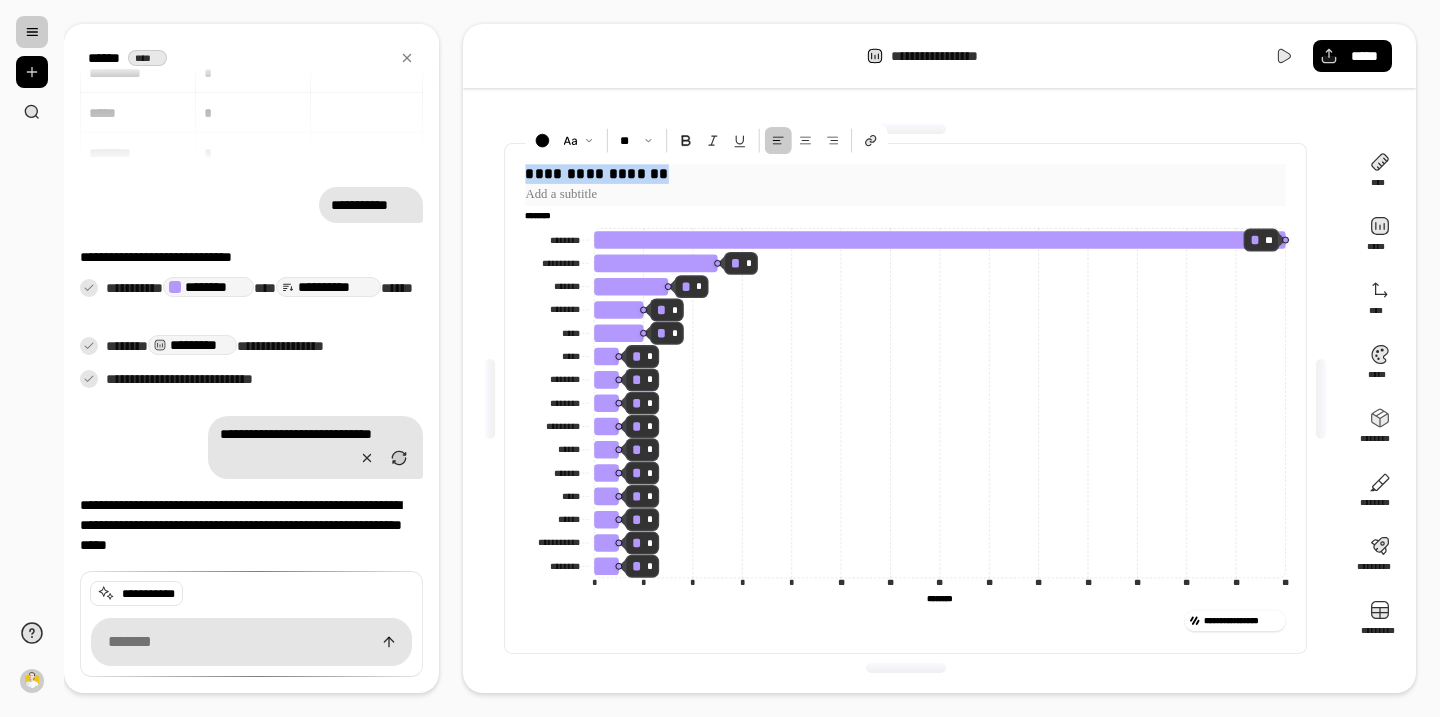 type 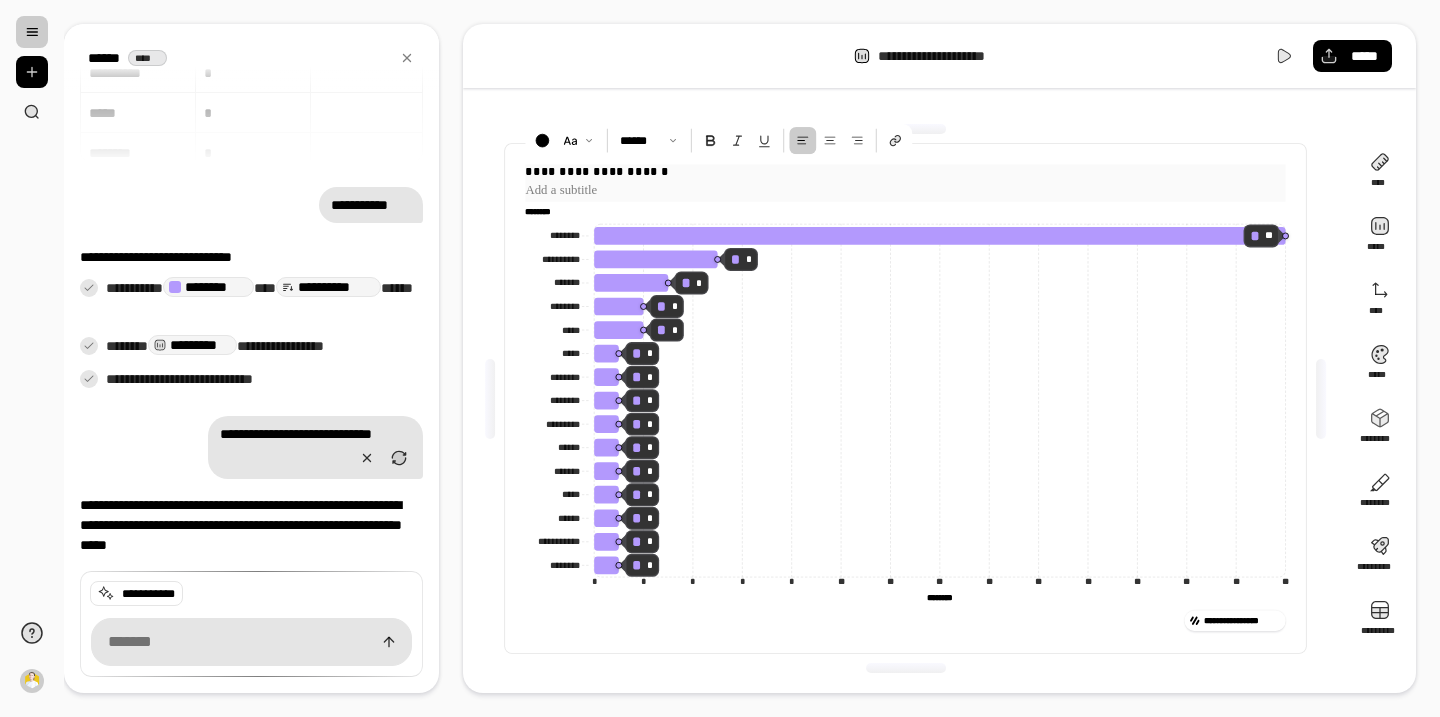 click at bounding box center (906, 190) 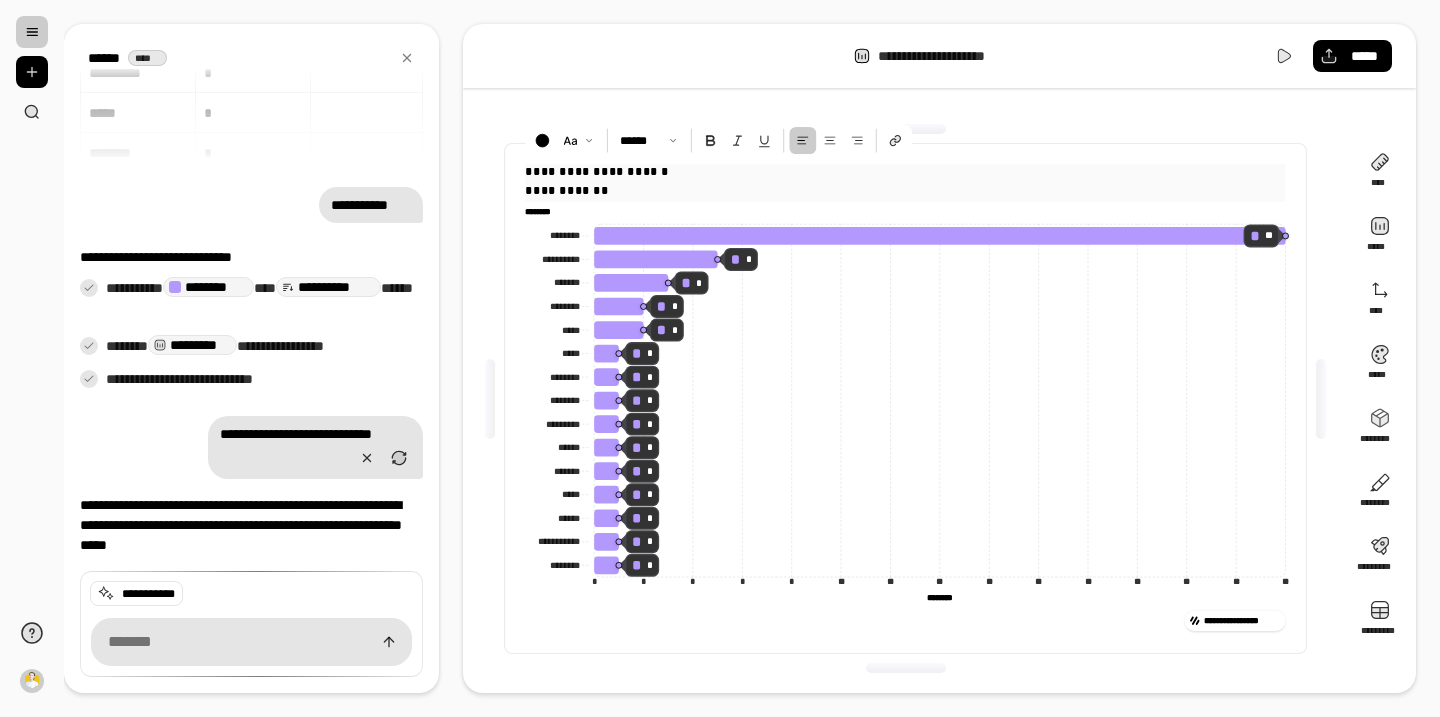 click on "**********" at bounding box center [906, 190] 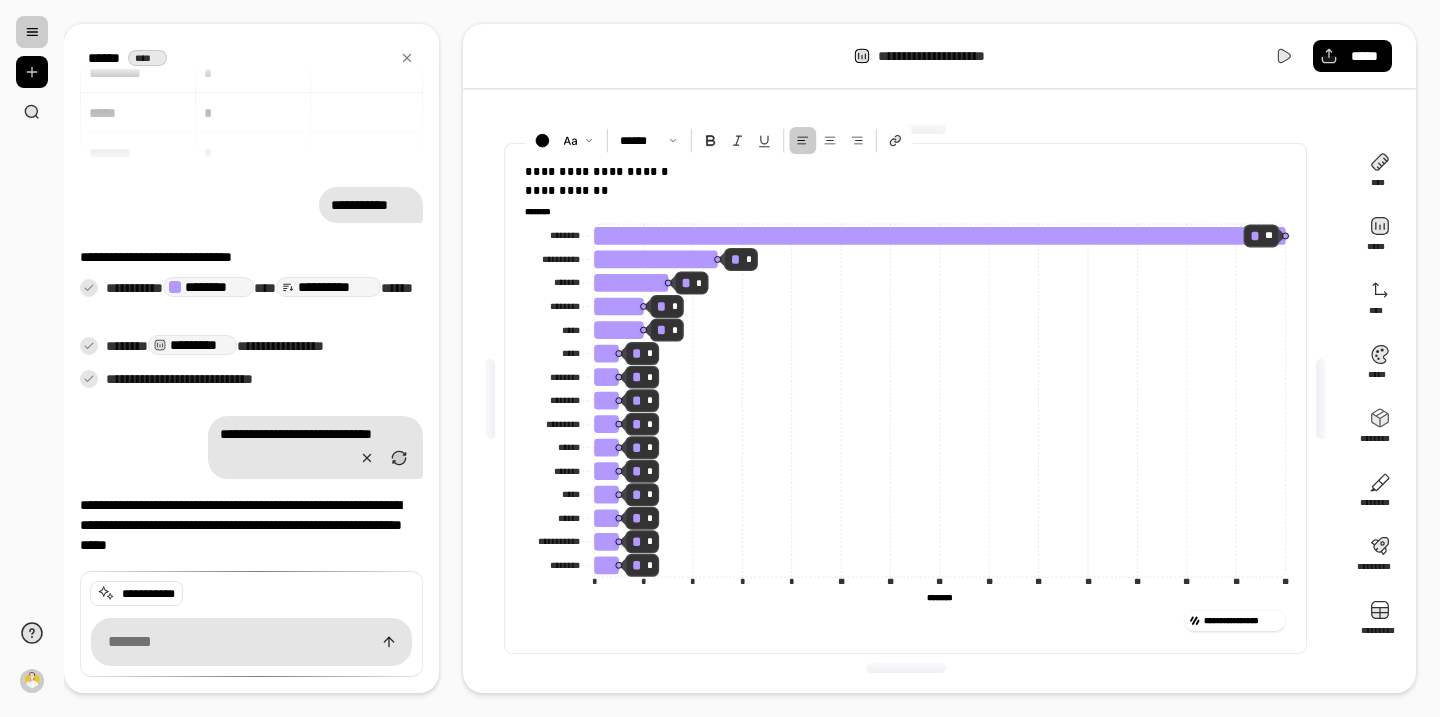 click on "******** ********" 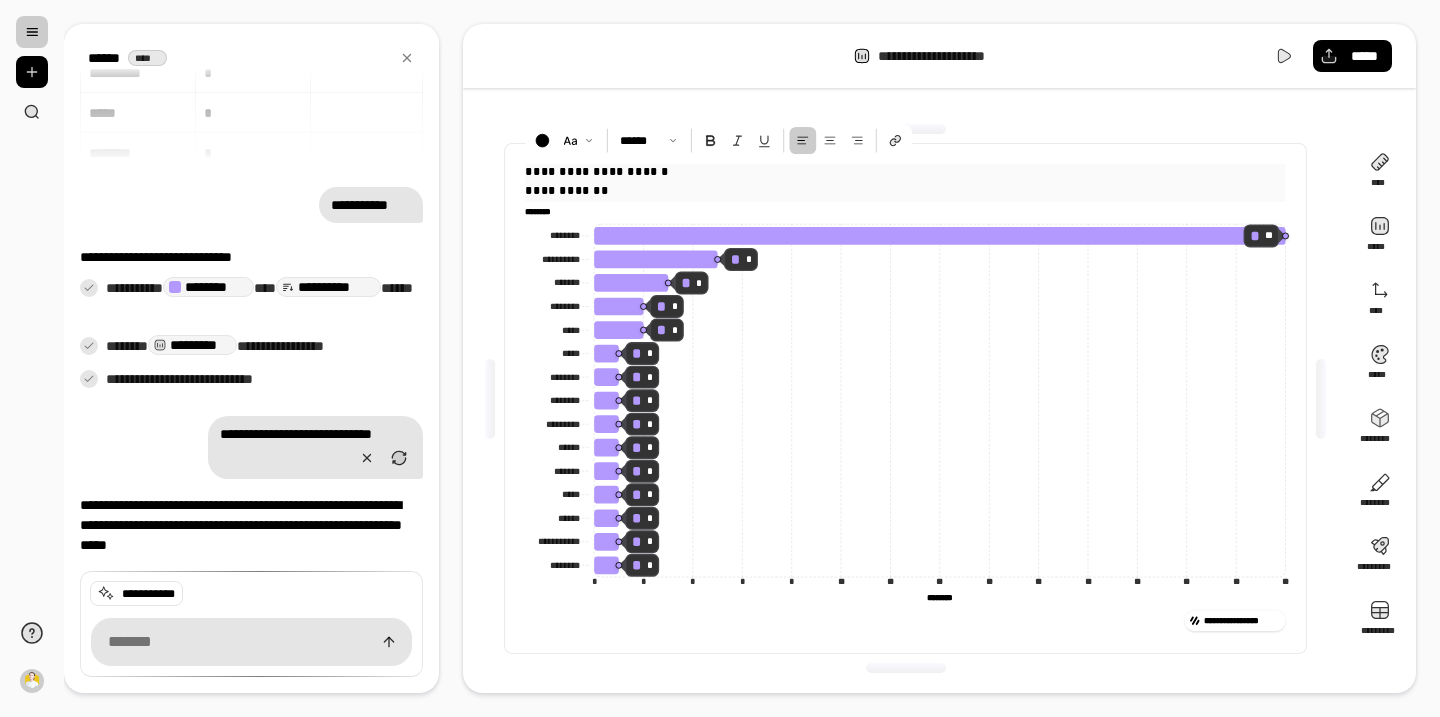 click on "**********" at bounding box center (906, 171) 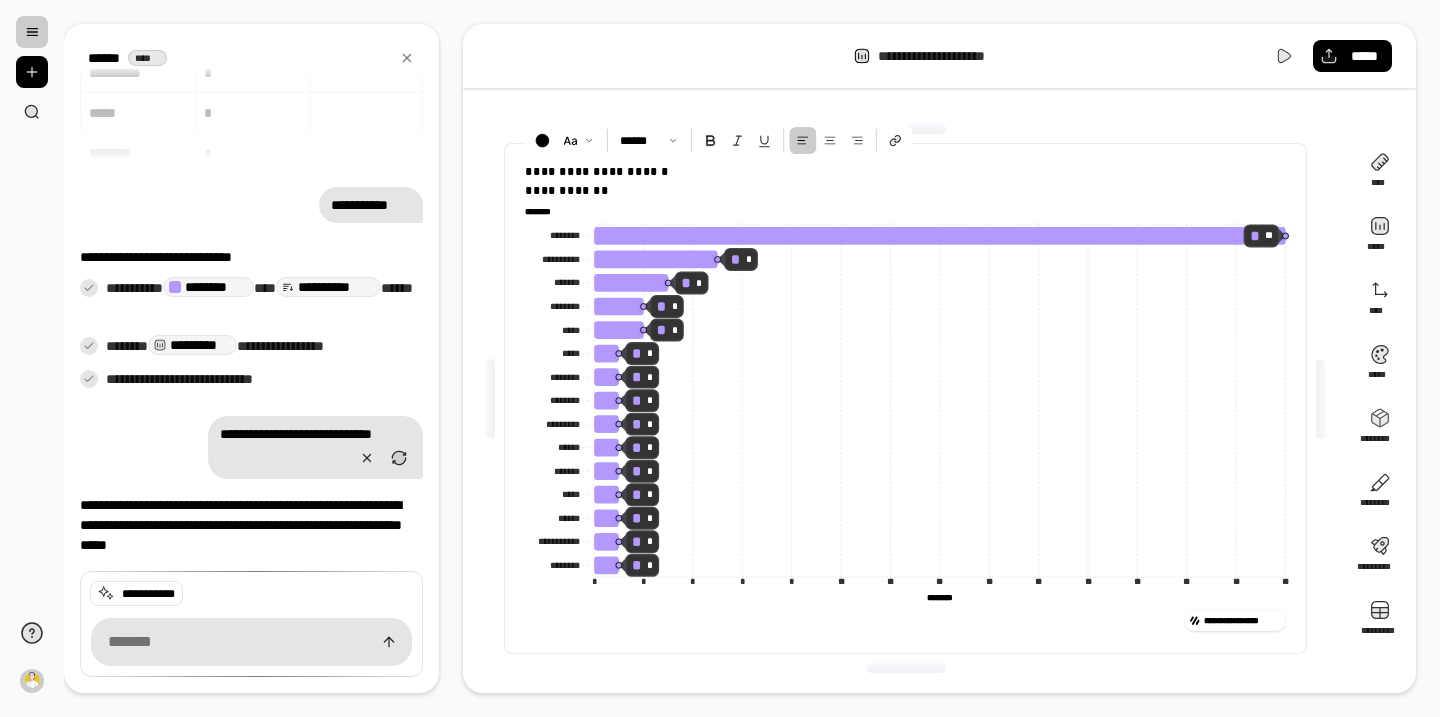 click on "**********" at bounding box center (906, 621) 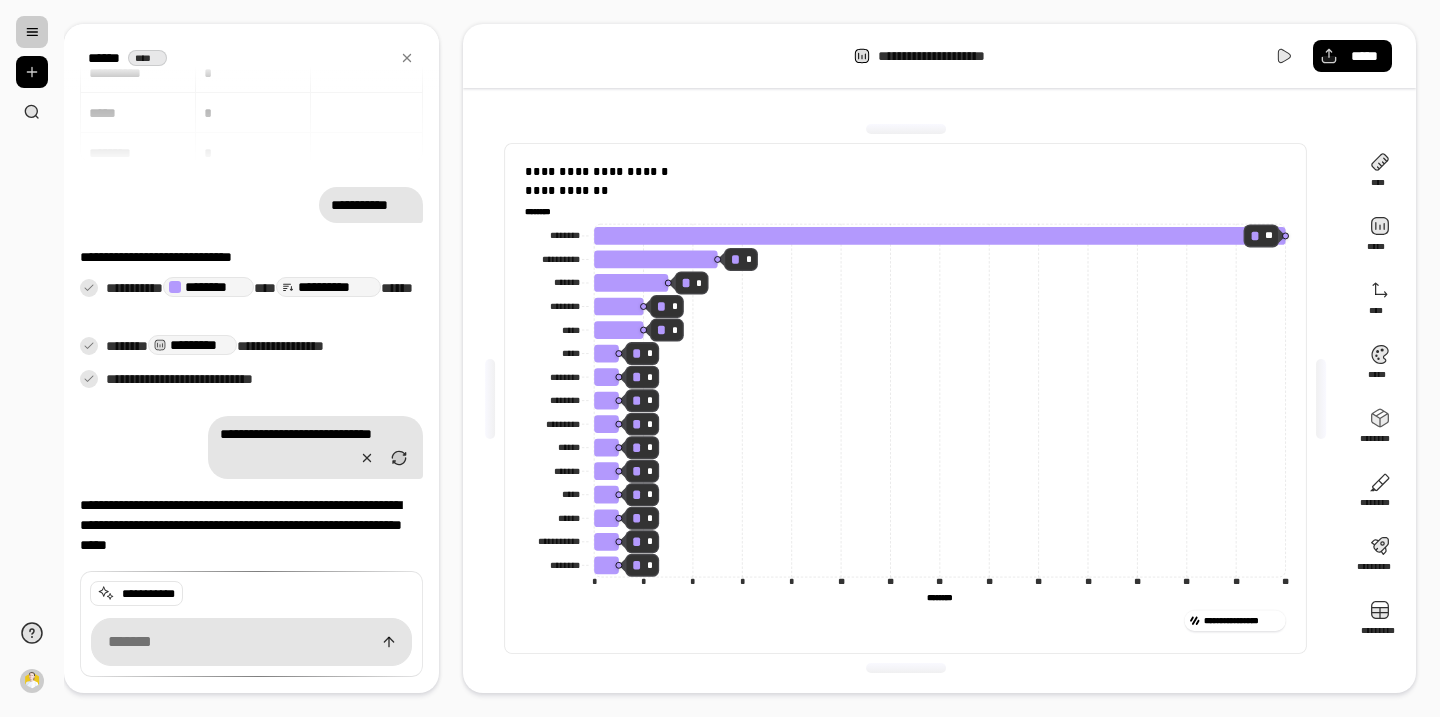 click on "******** ********" 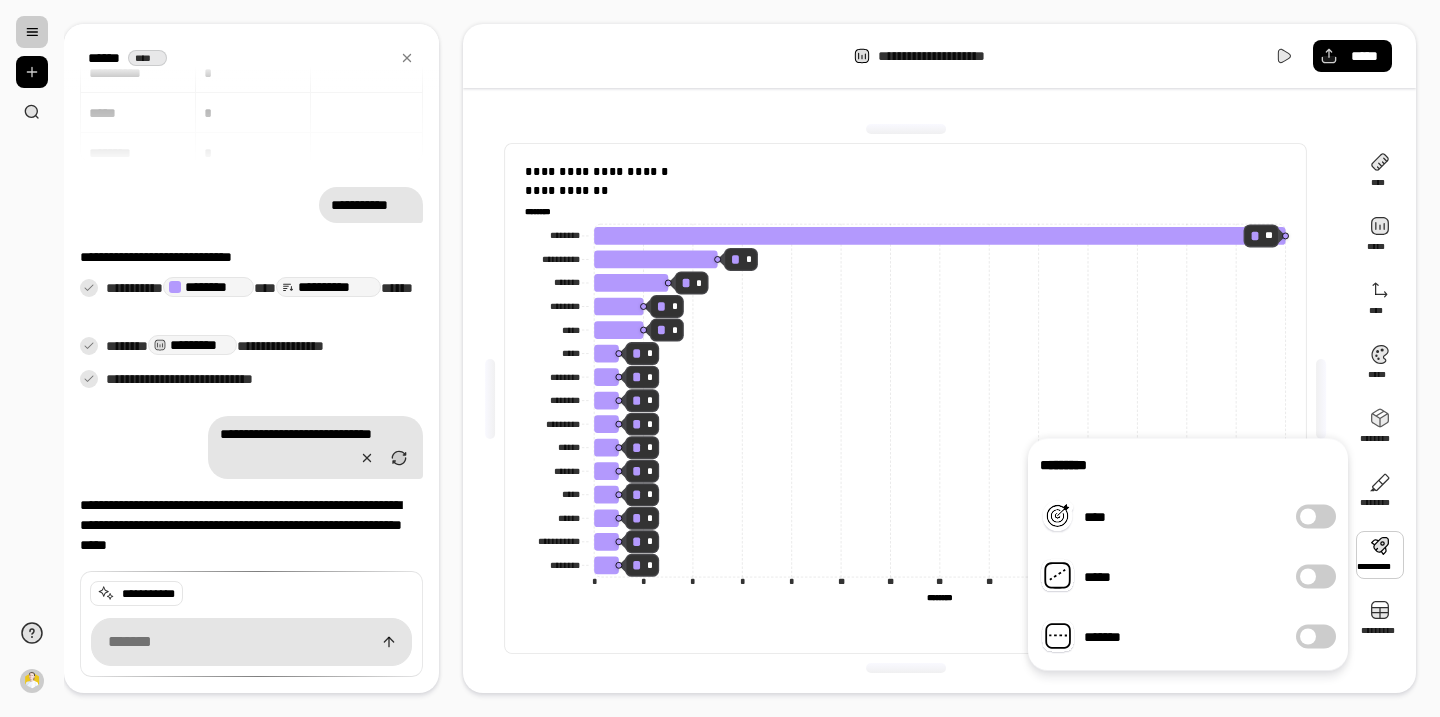 click at bounding box center (1380, 555) 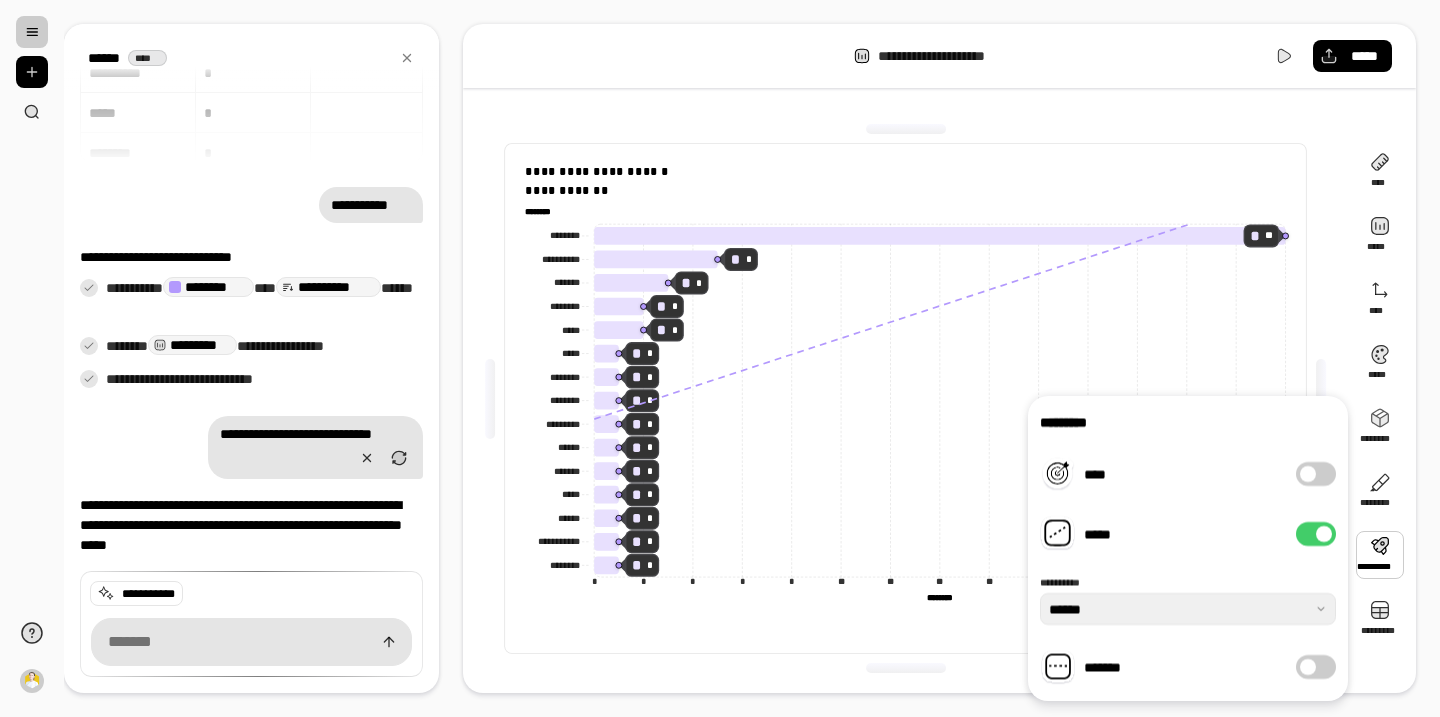 click at bounding box center (1308, 474) 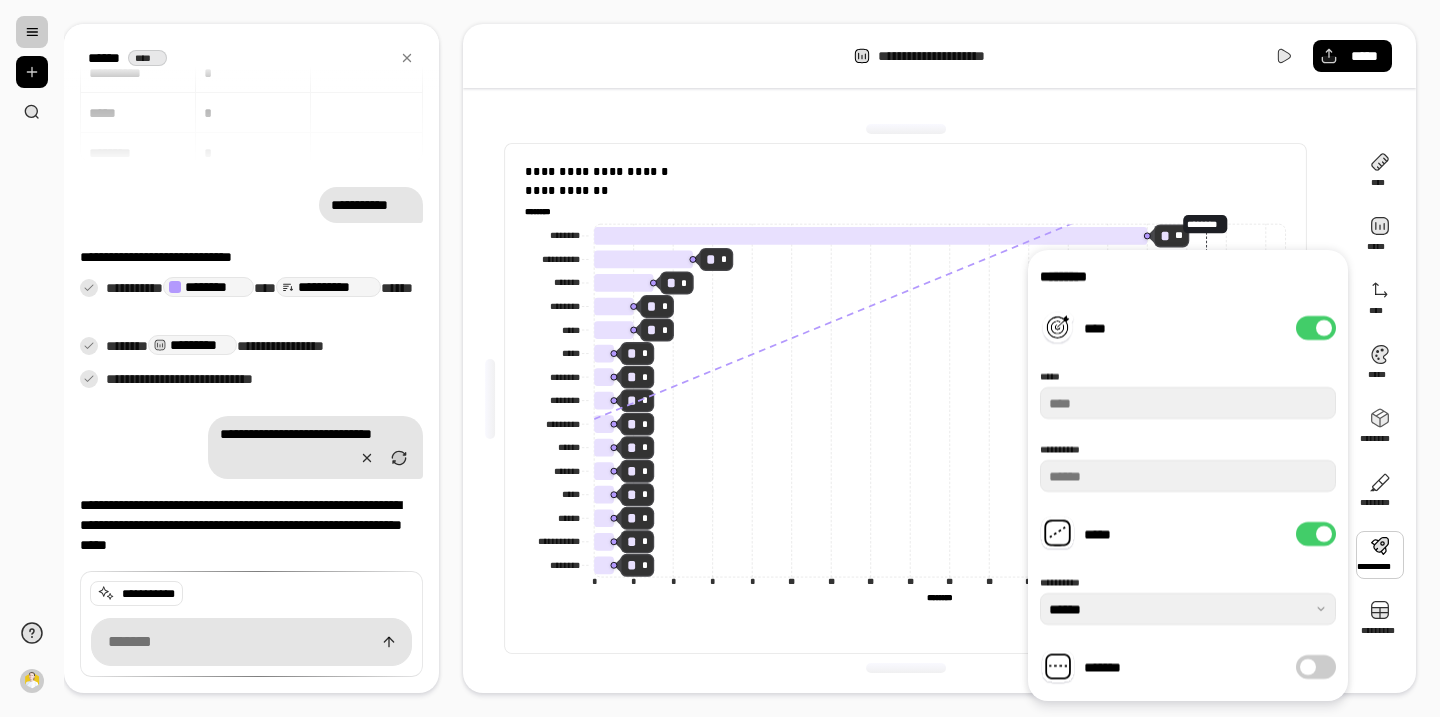 click on "****" at bounding box center (1316, 328) 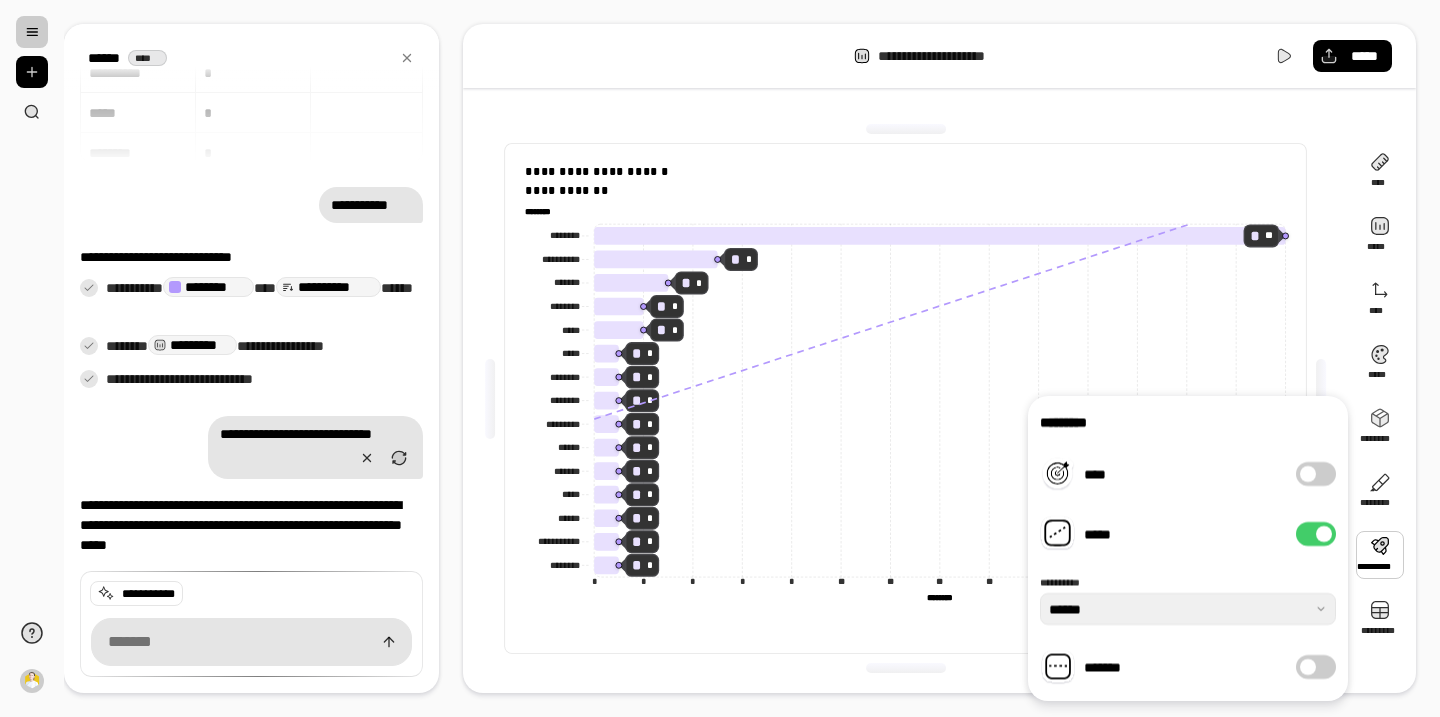 click on "*****" at bounding box center (1316, 534) 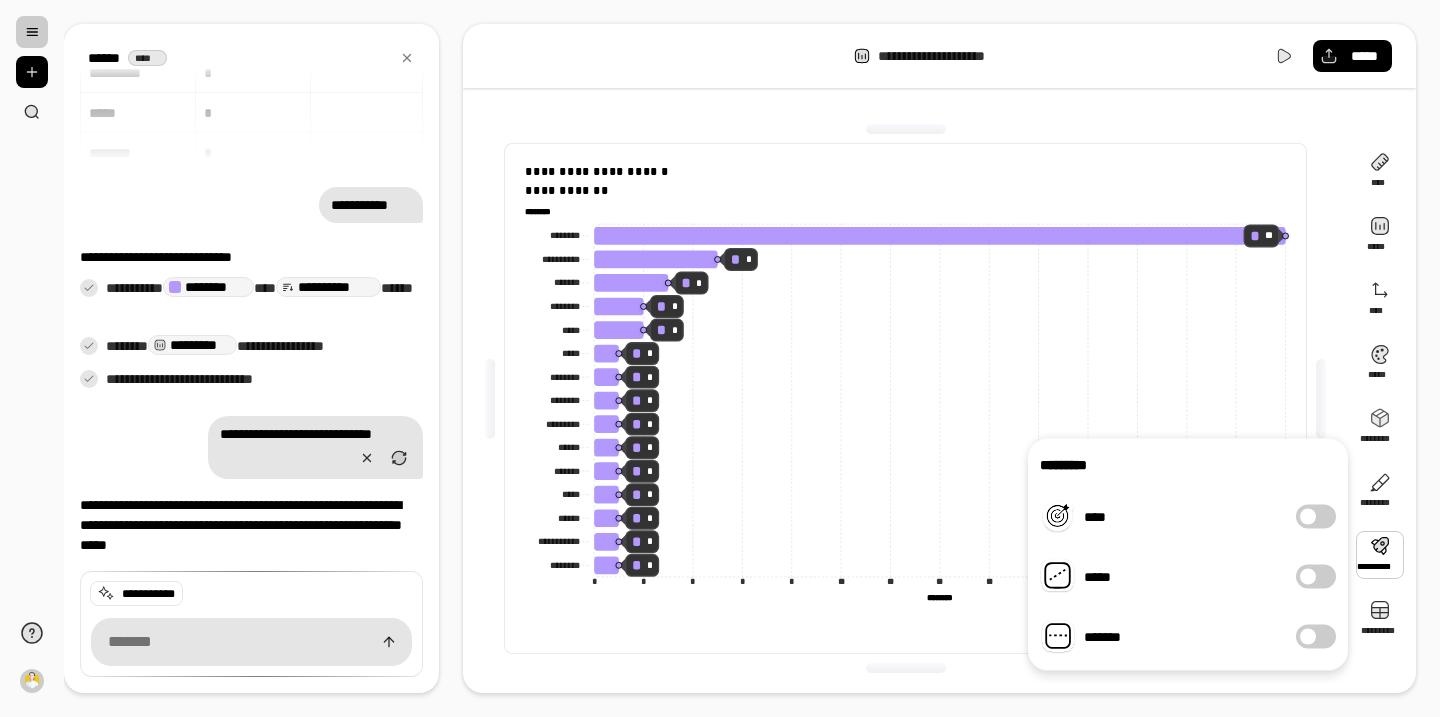 click at bounding box center (1308, 637) 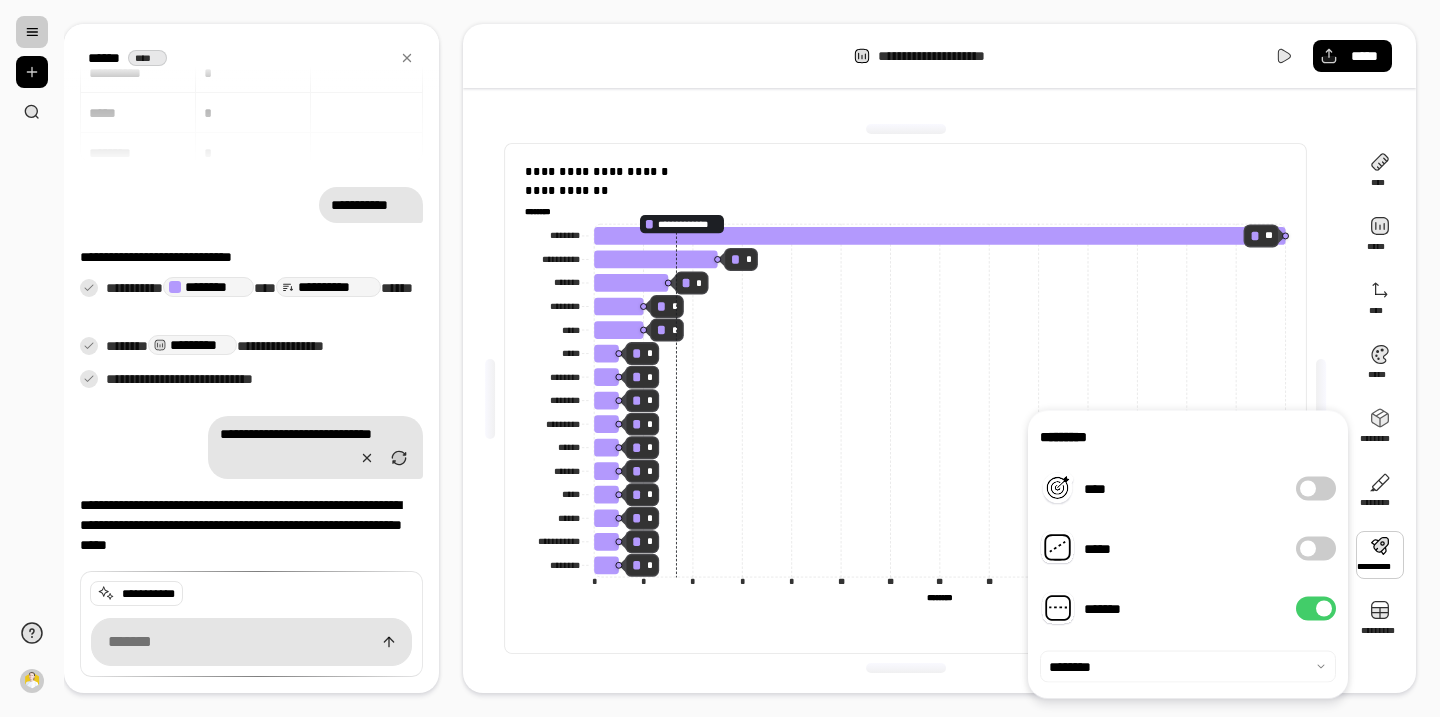 click on "*******" at bounding box center [1316, 609] 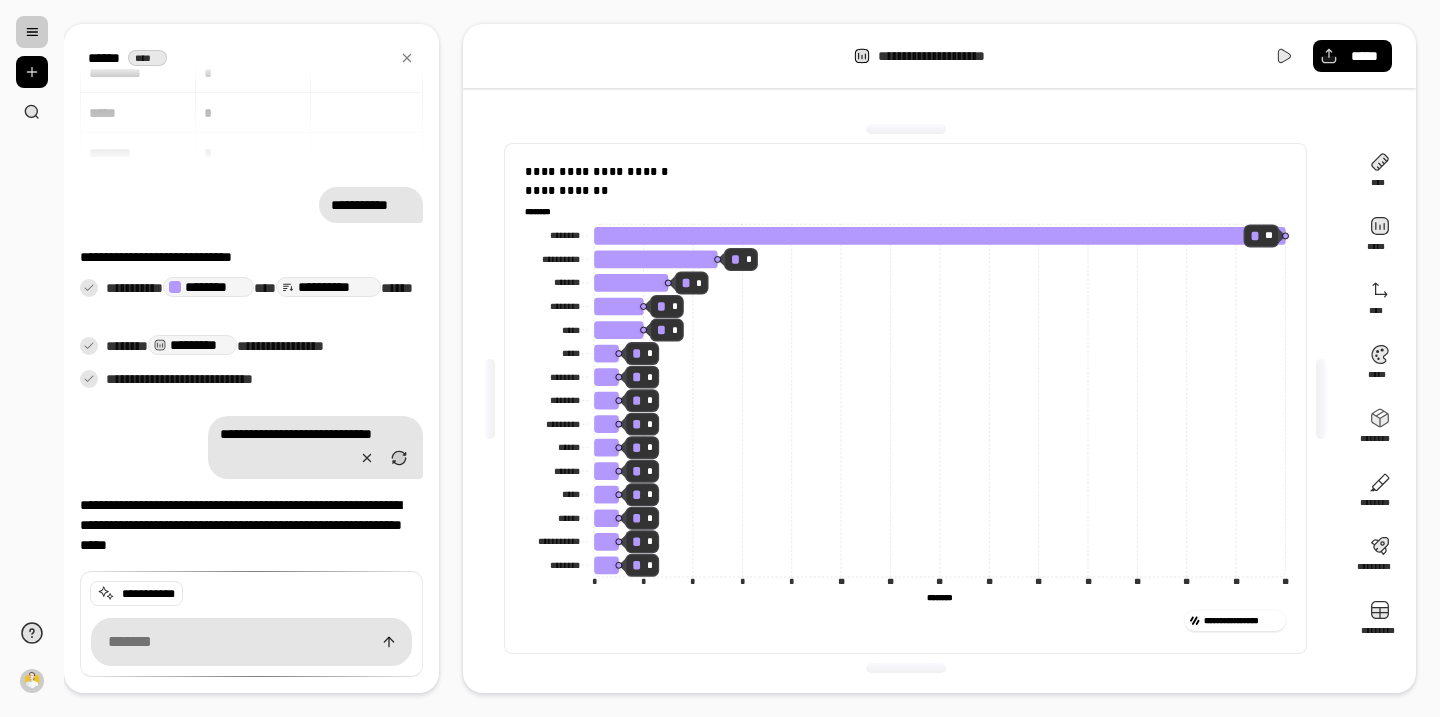 click on "**********" at bounding box center [905, 398] 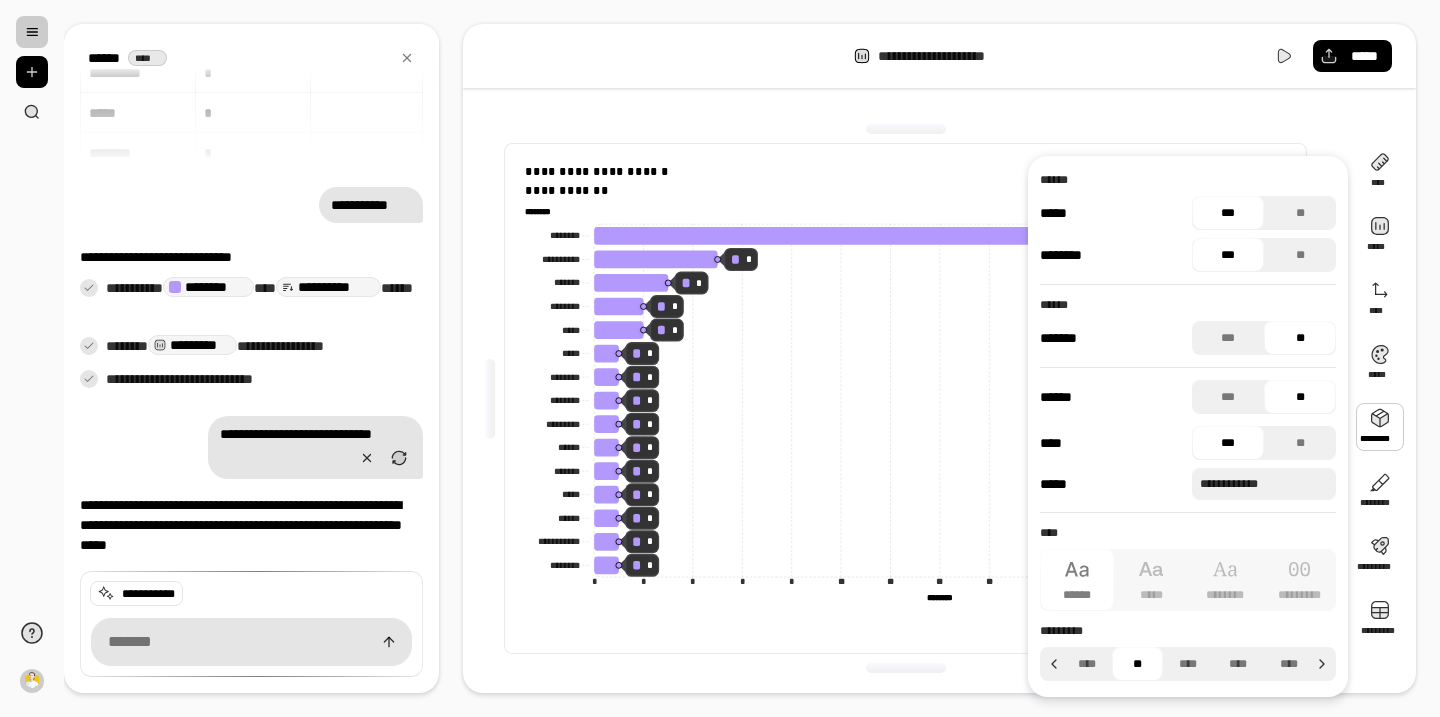 click at bounding box center [1380, 427] 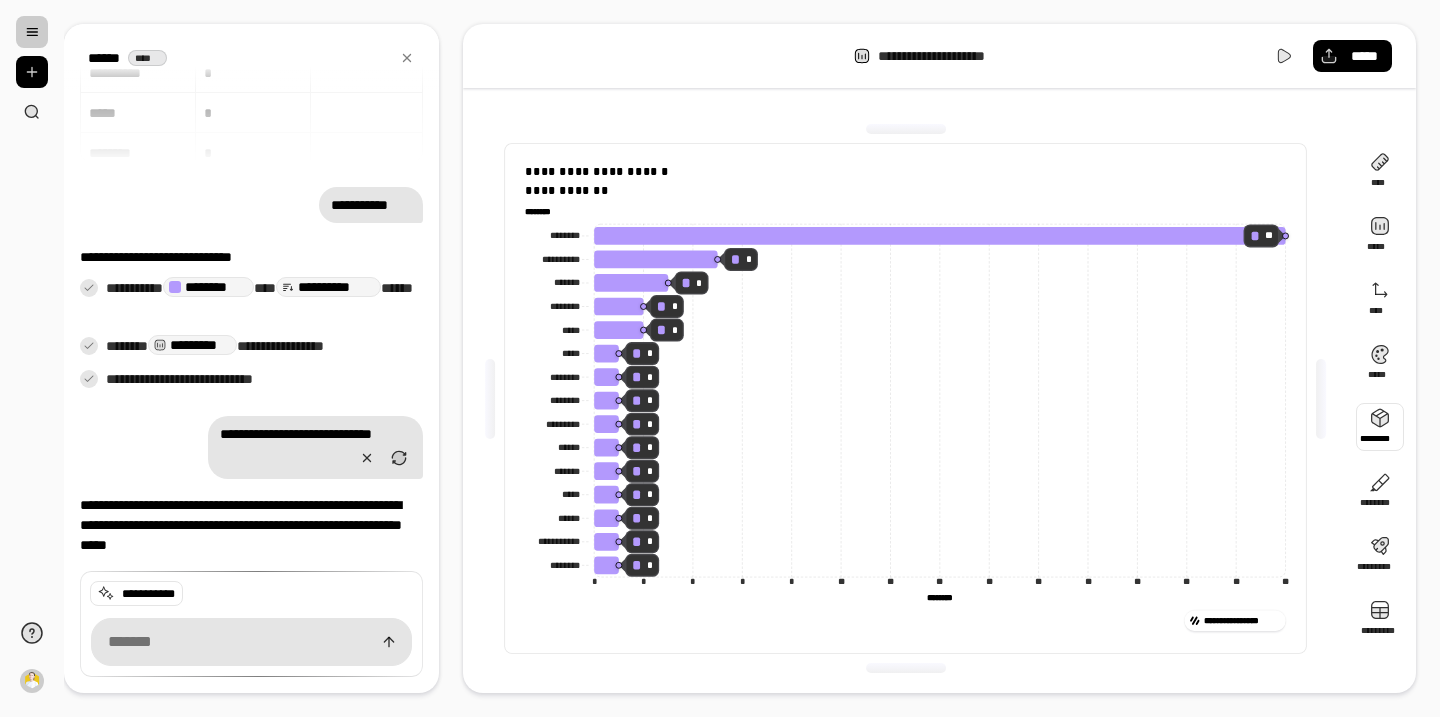 click at bounding box center (1380, 427) 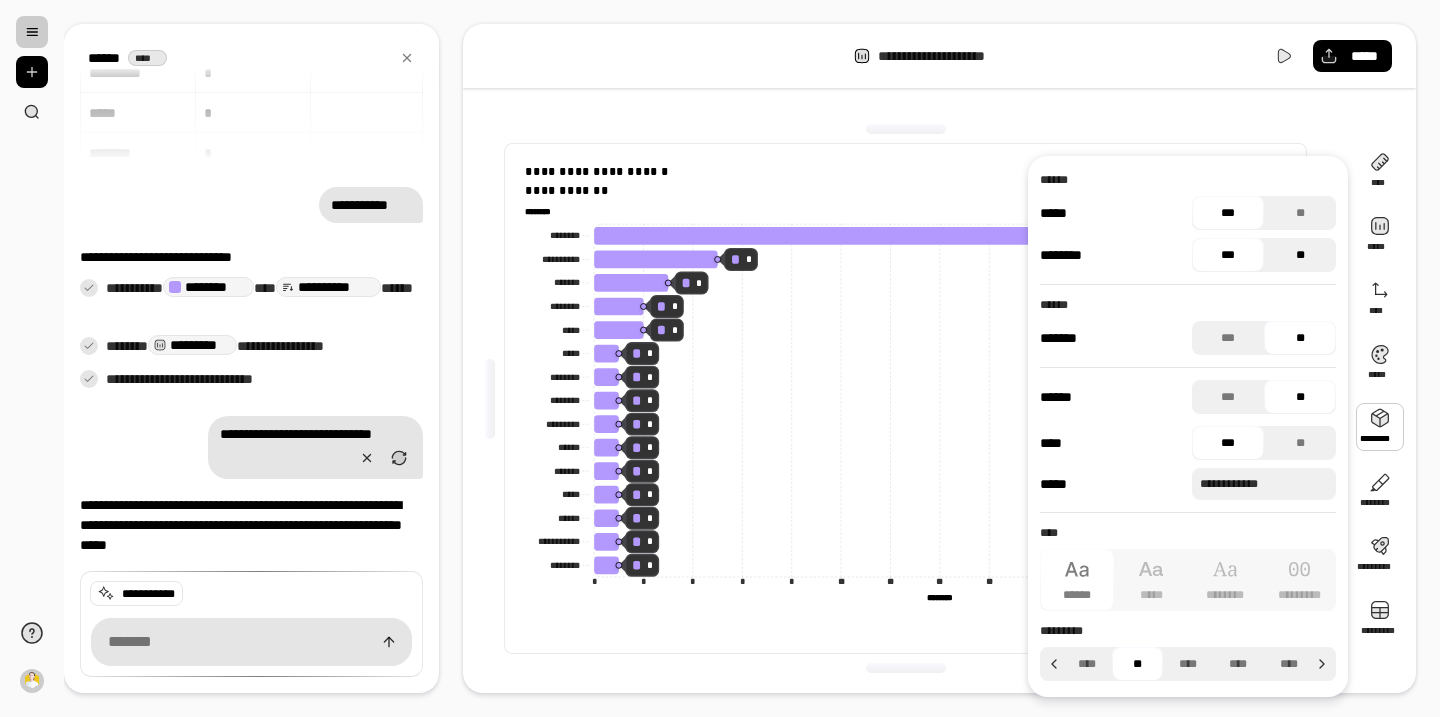click on "**" at bounding box center (1300, 255) 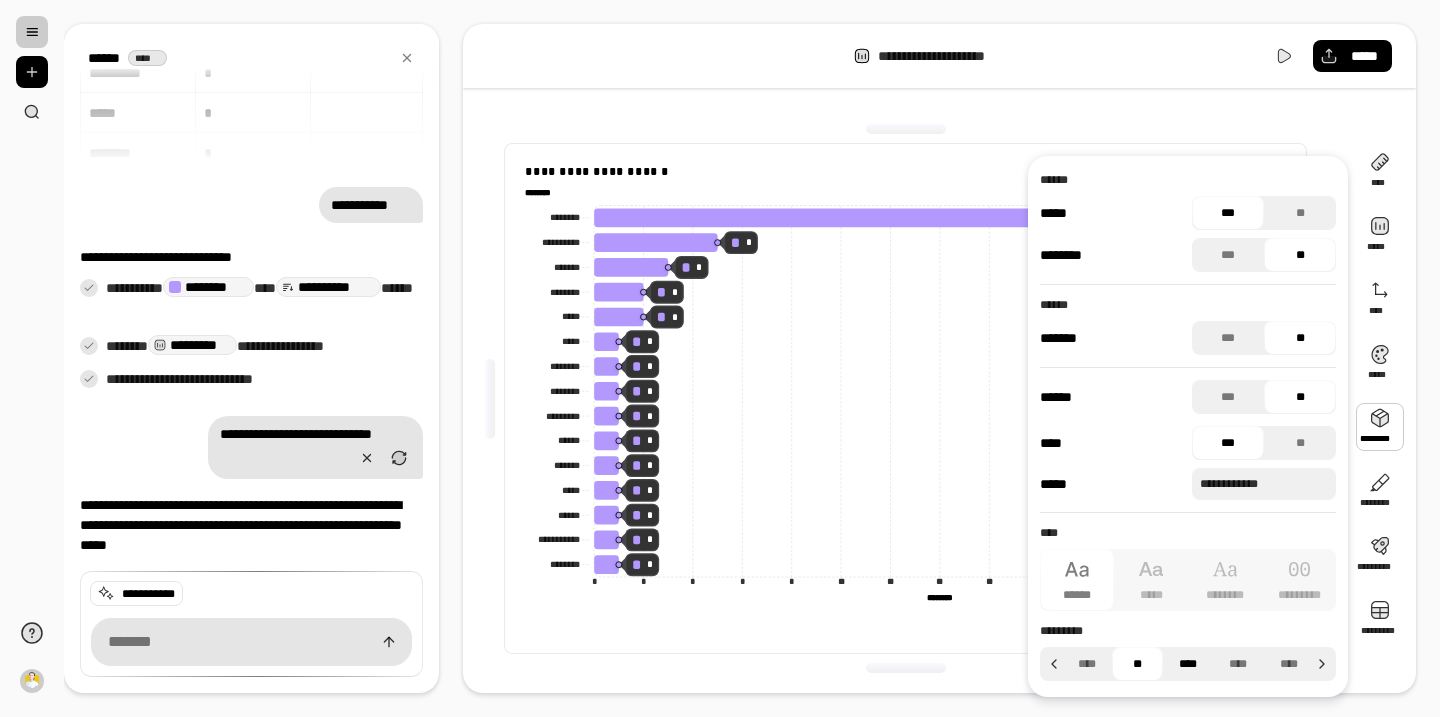 click on "****" at bounding box center [1188, 664] 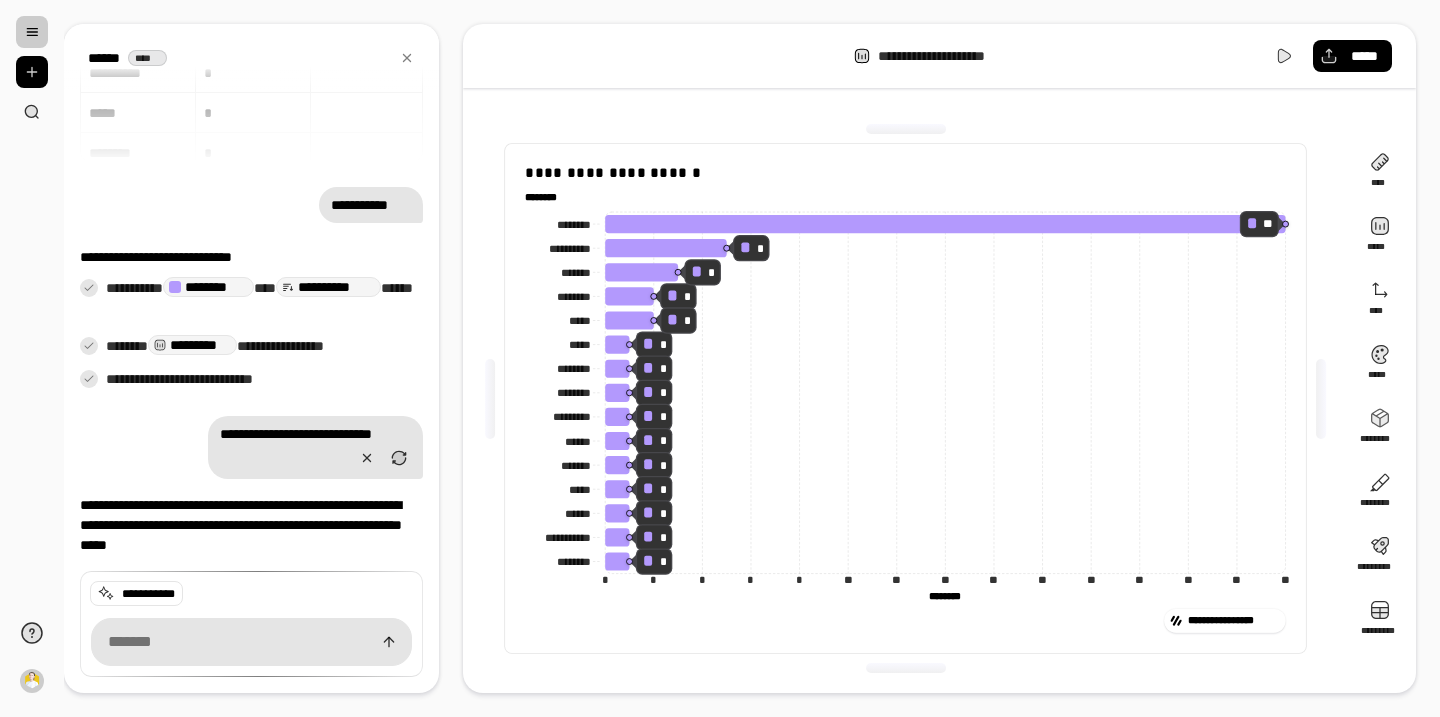 click on "**********" at bounding box center (906, 621) 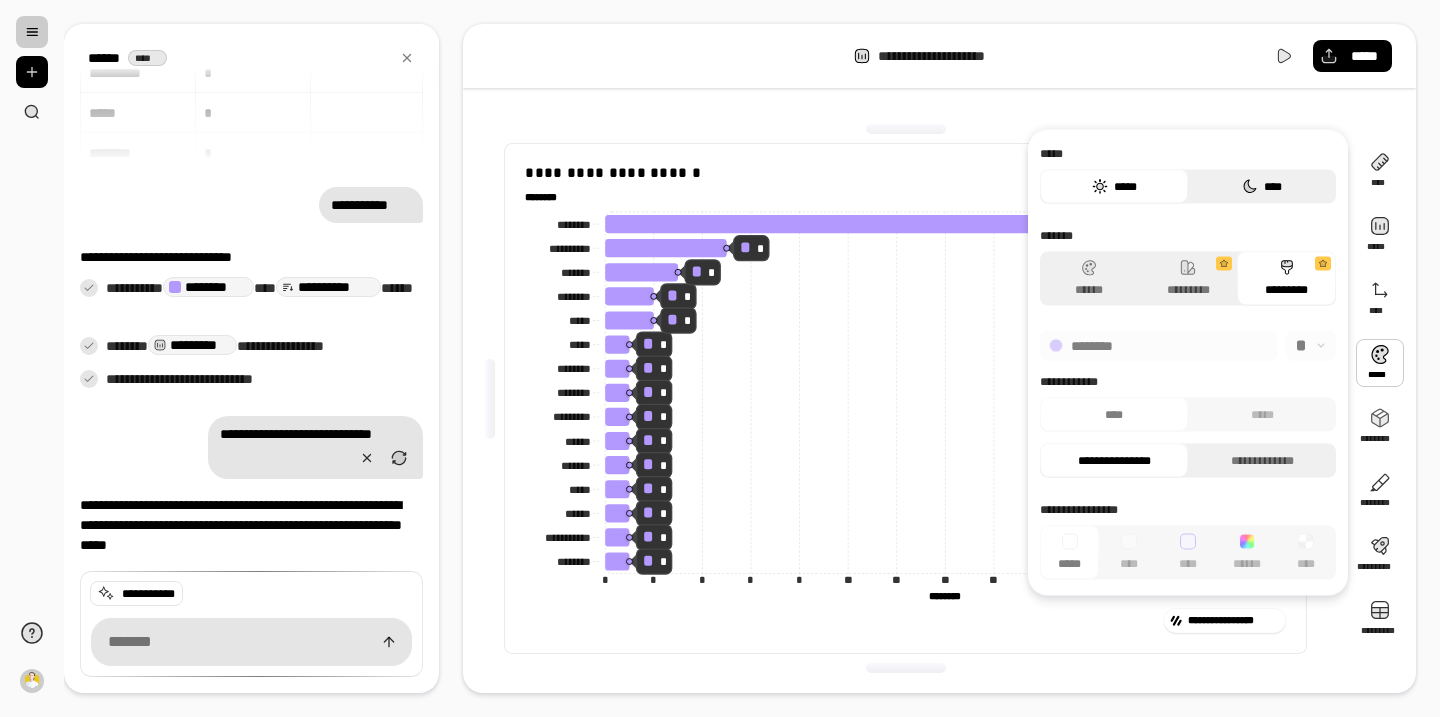 click 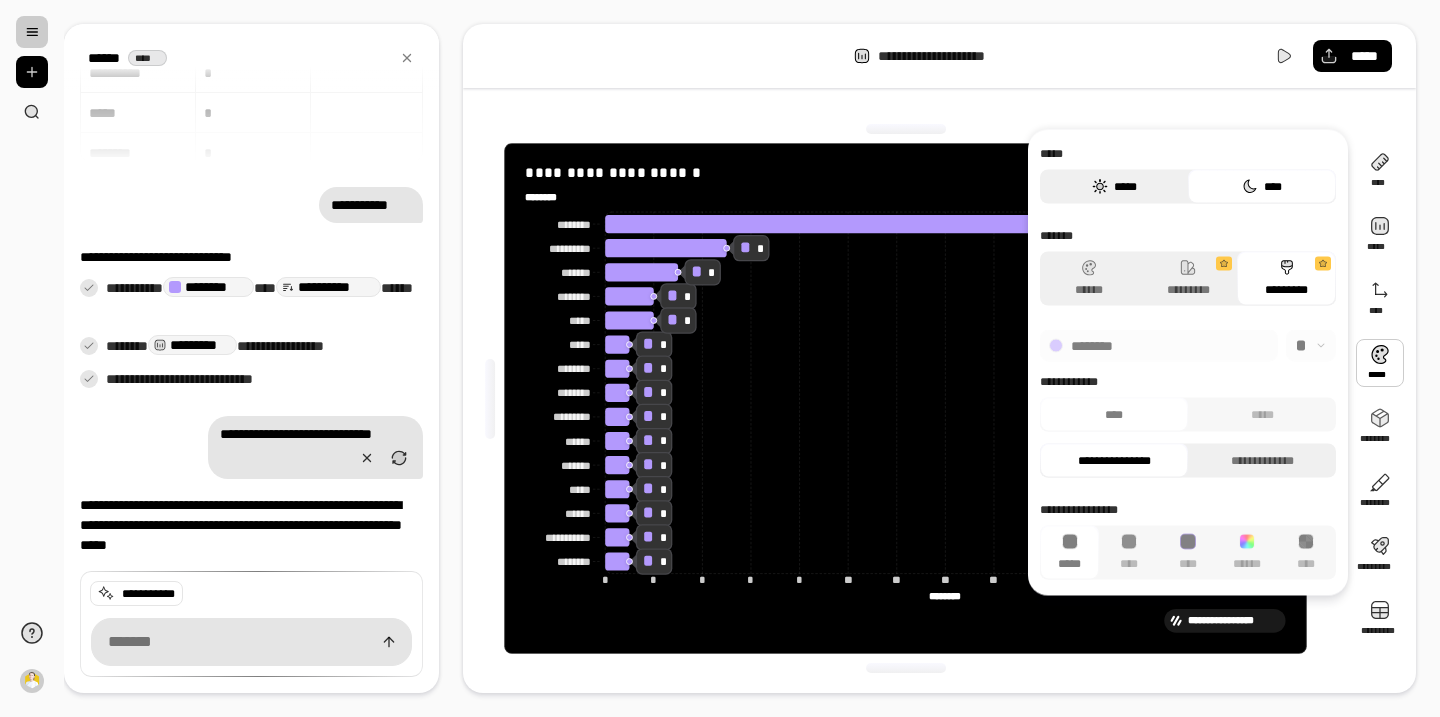 click on "*****" at bounding box center (1114, 187) 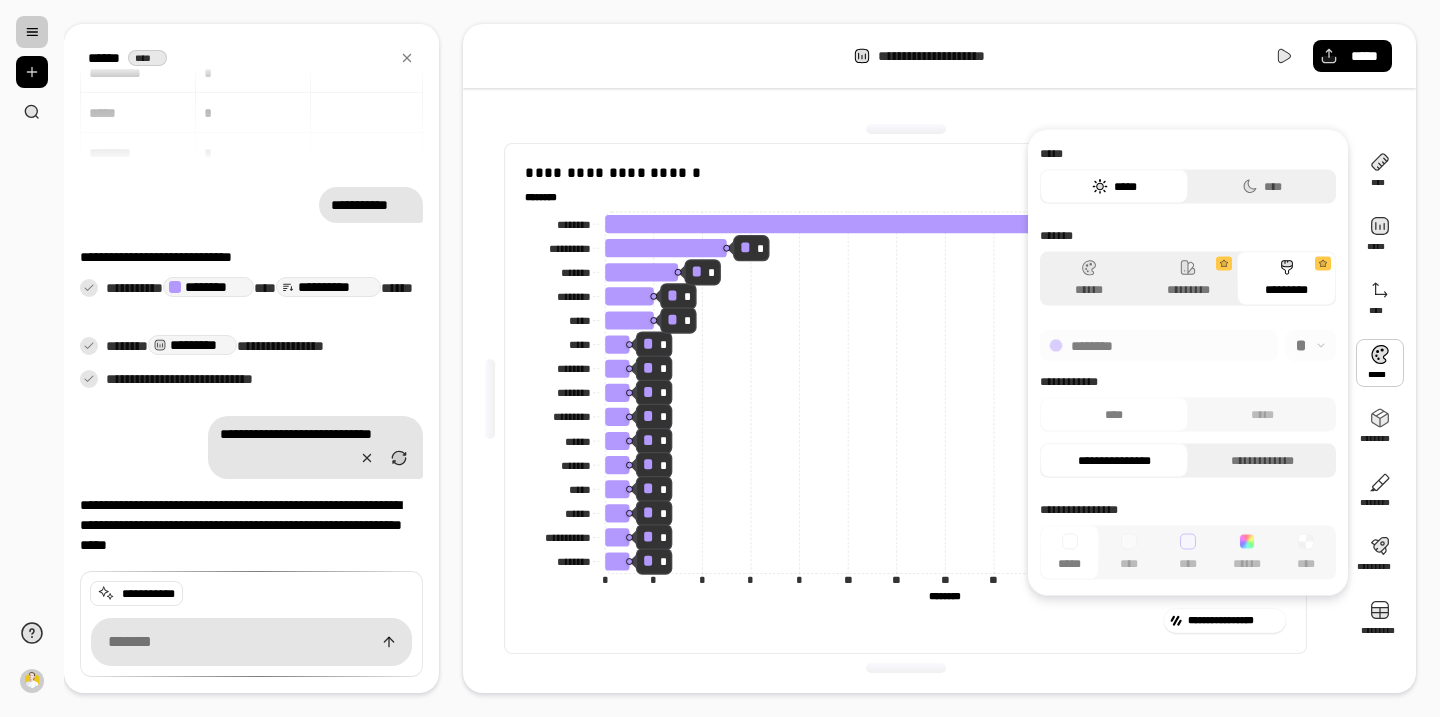 click at bounding box center (906, 129) 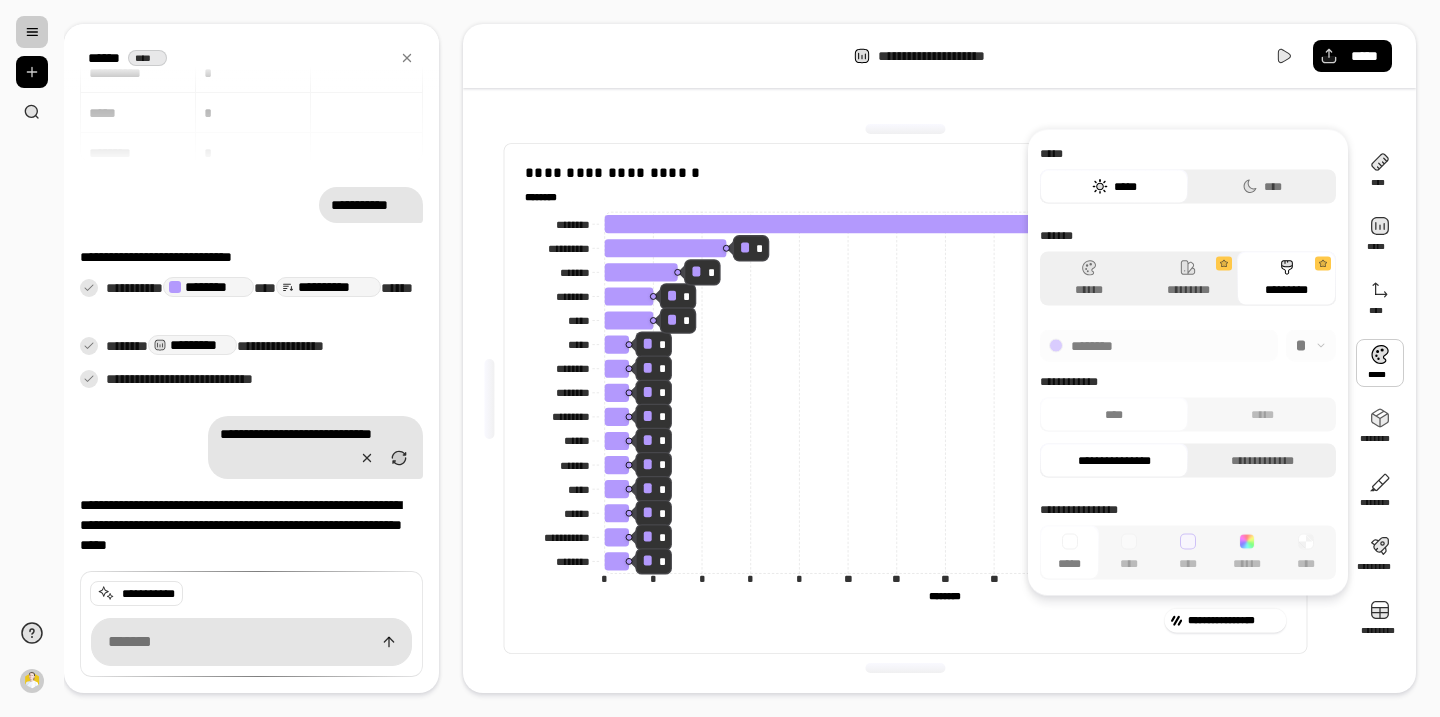 click on "**********" at bounding box center [906, 398] 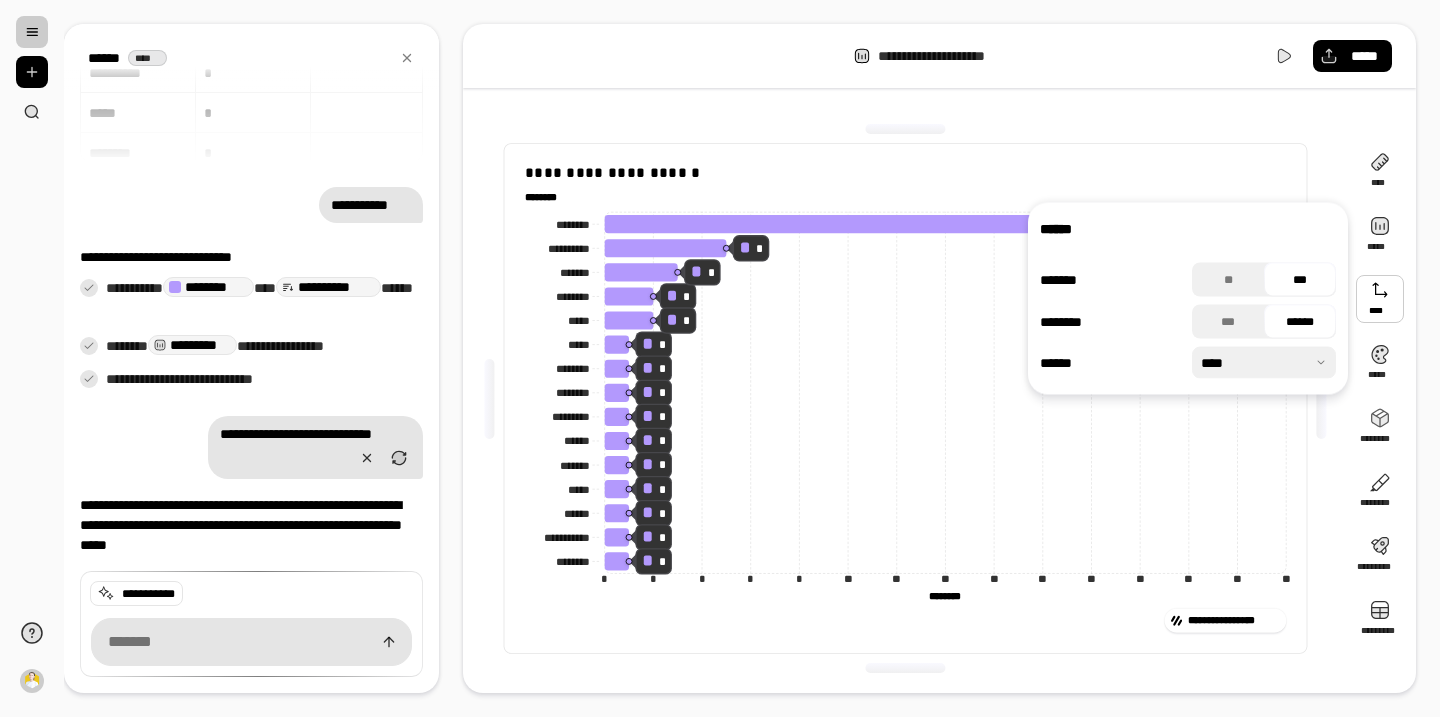 click at bounding box center (1380, 299) 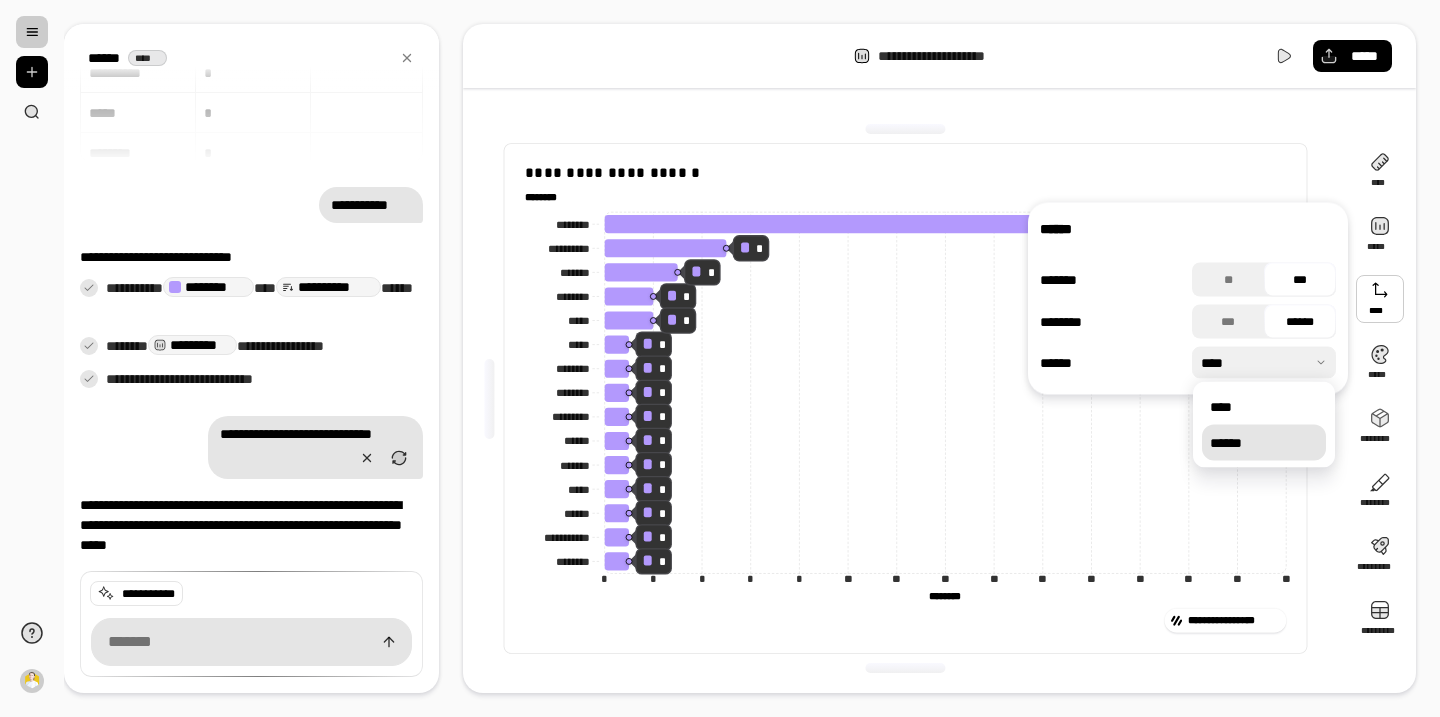 click on "******" at bounding box center (1264, 443) 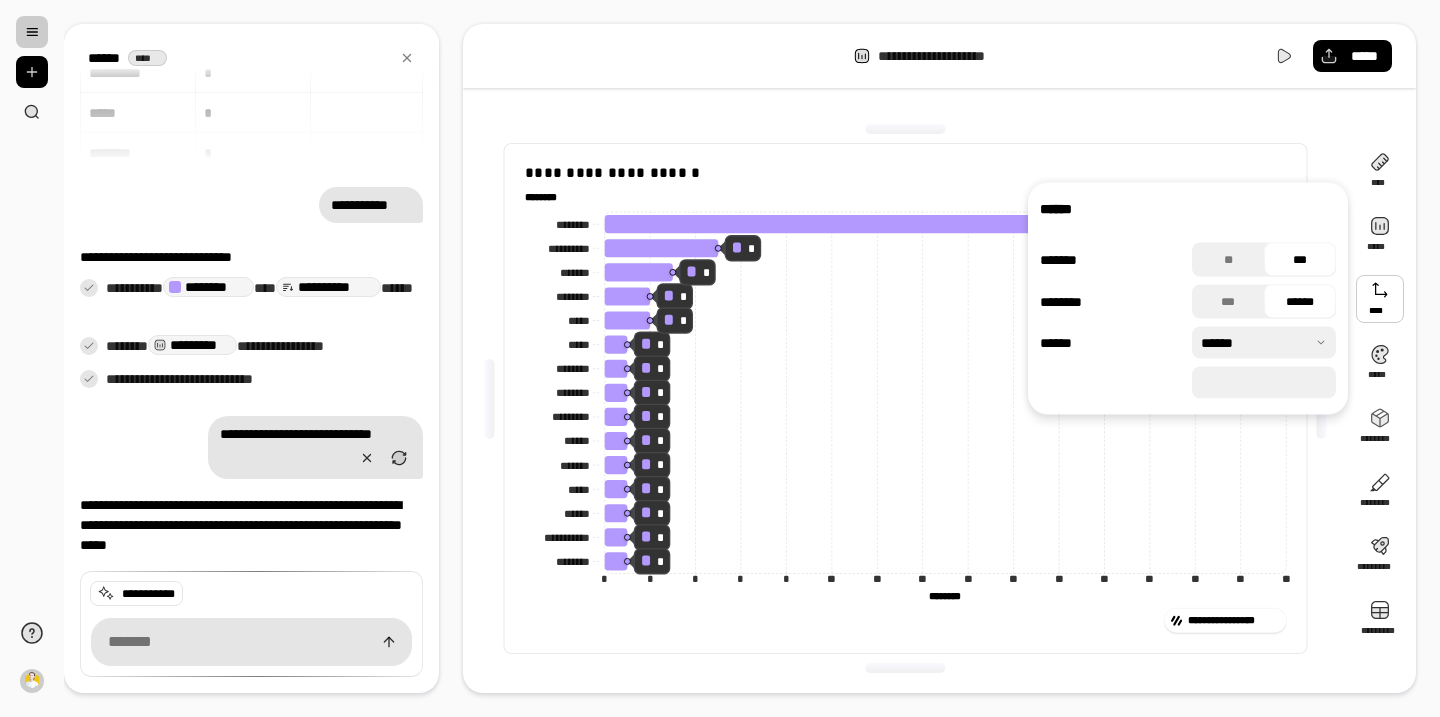 click on "**" at bounding box center (1264, 383) 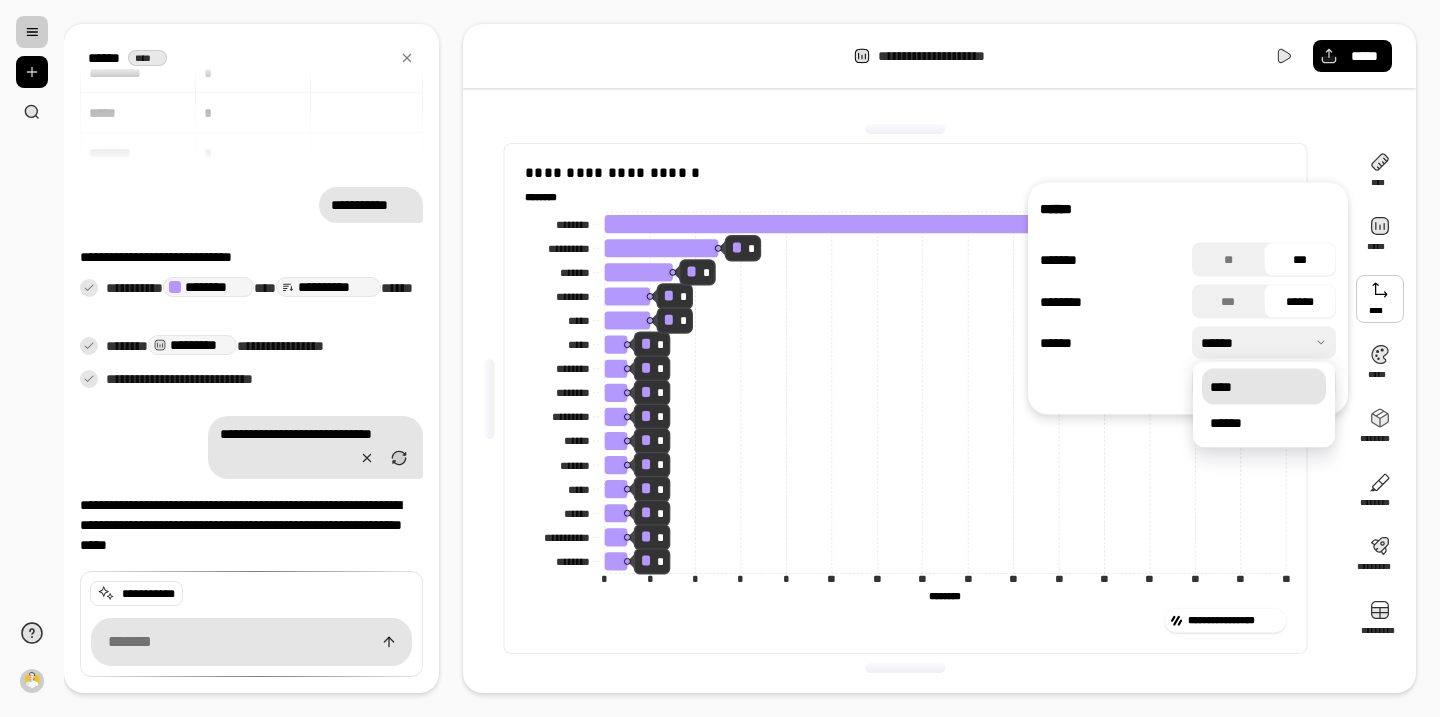 click on "****" at bounding box center (1264, 387) 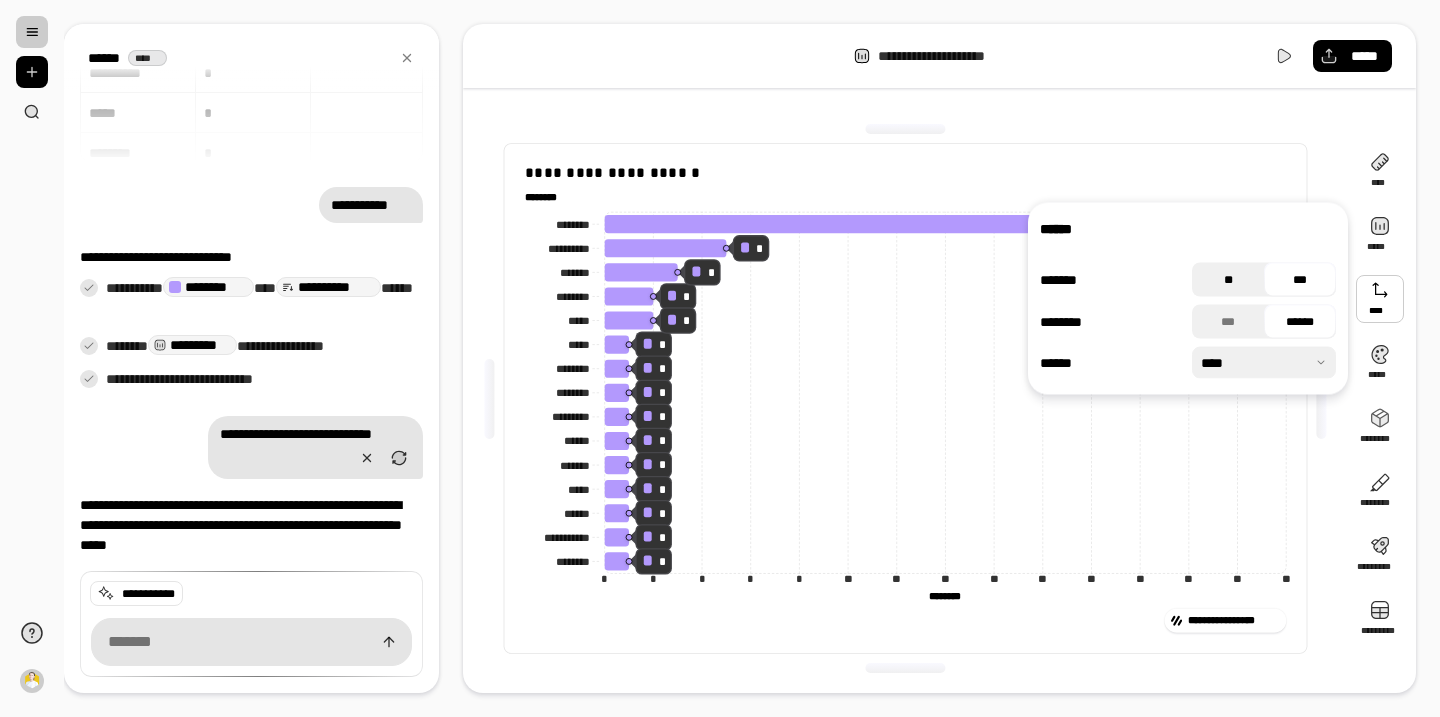 click on "**" at bounding box center (1228, 280) 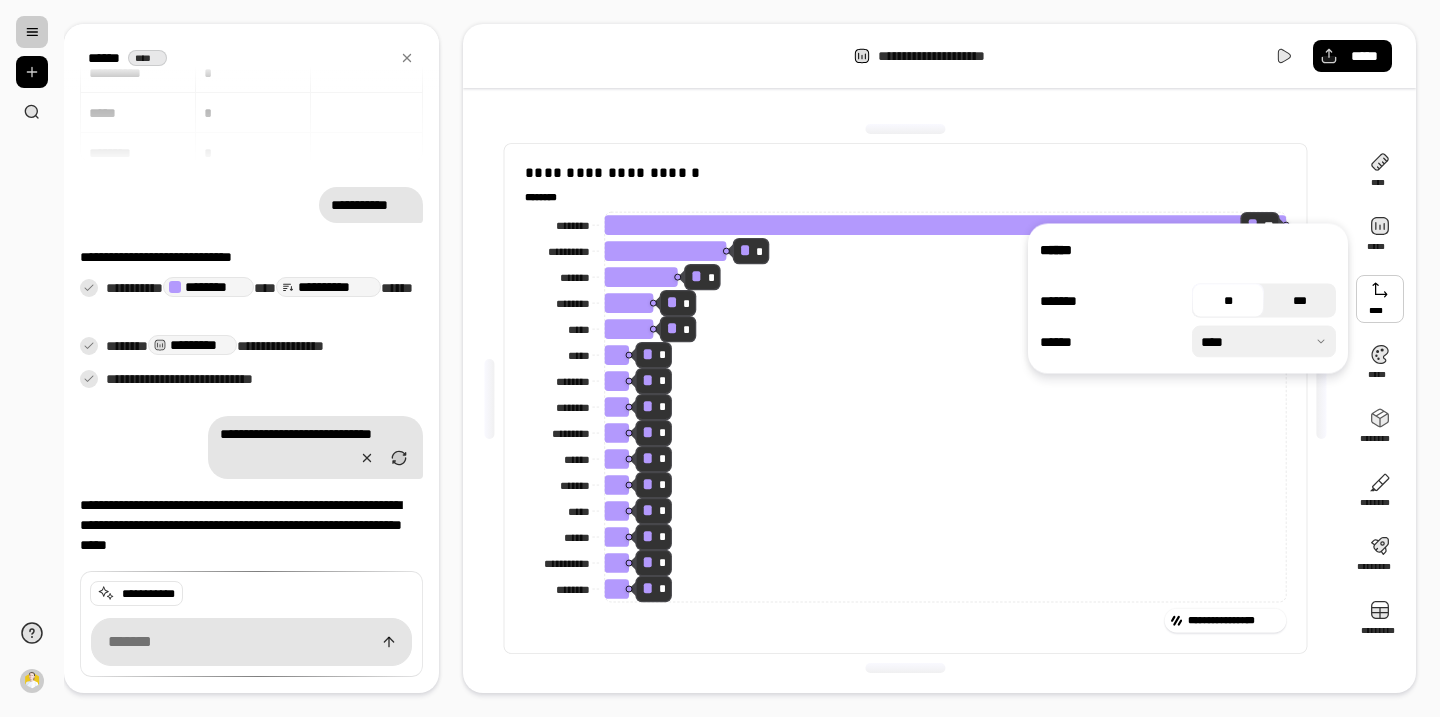 click on "***" at bounding box center (1300, 301) 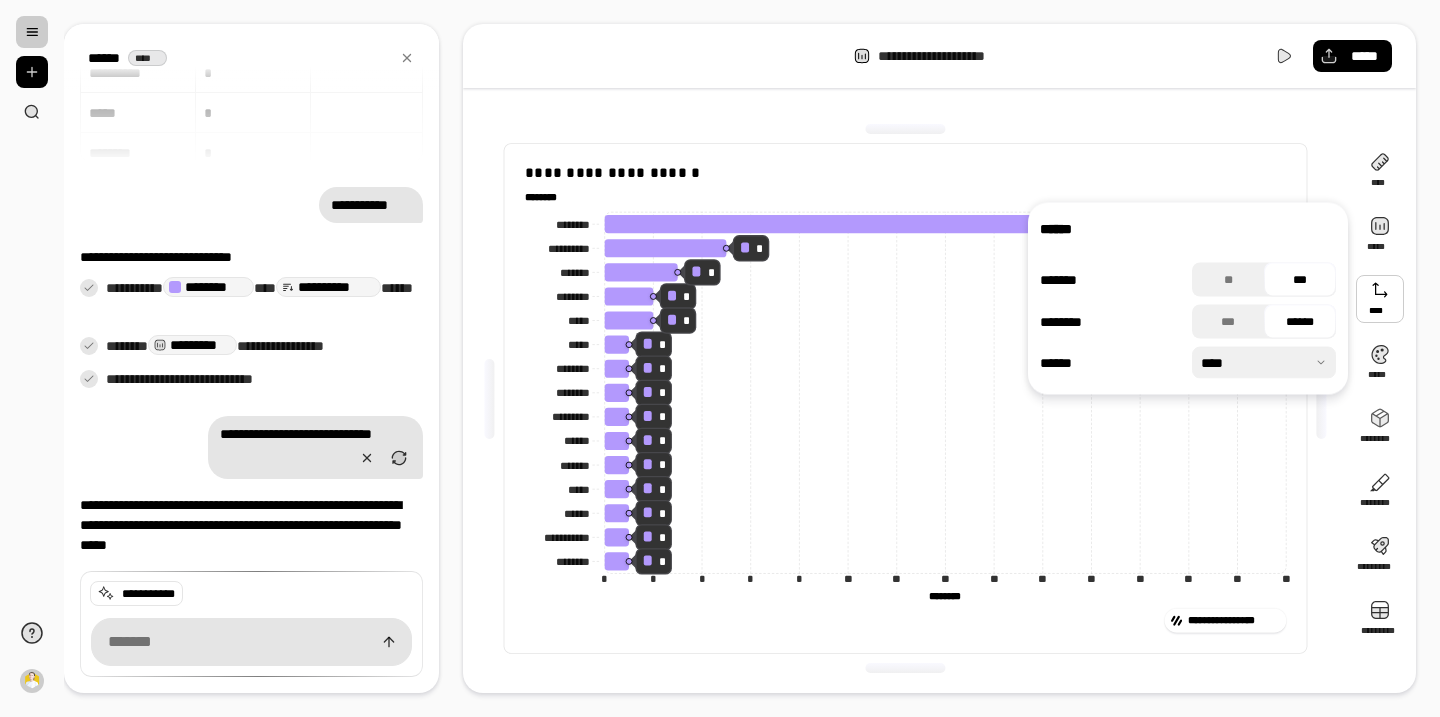 click on "****** ******* ** *** ******** *** ****** ****** ****" at bounding box center [1188, 299] 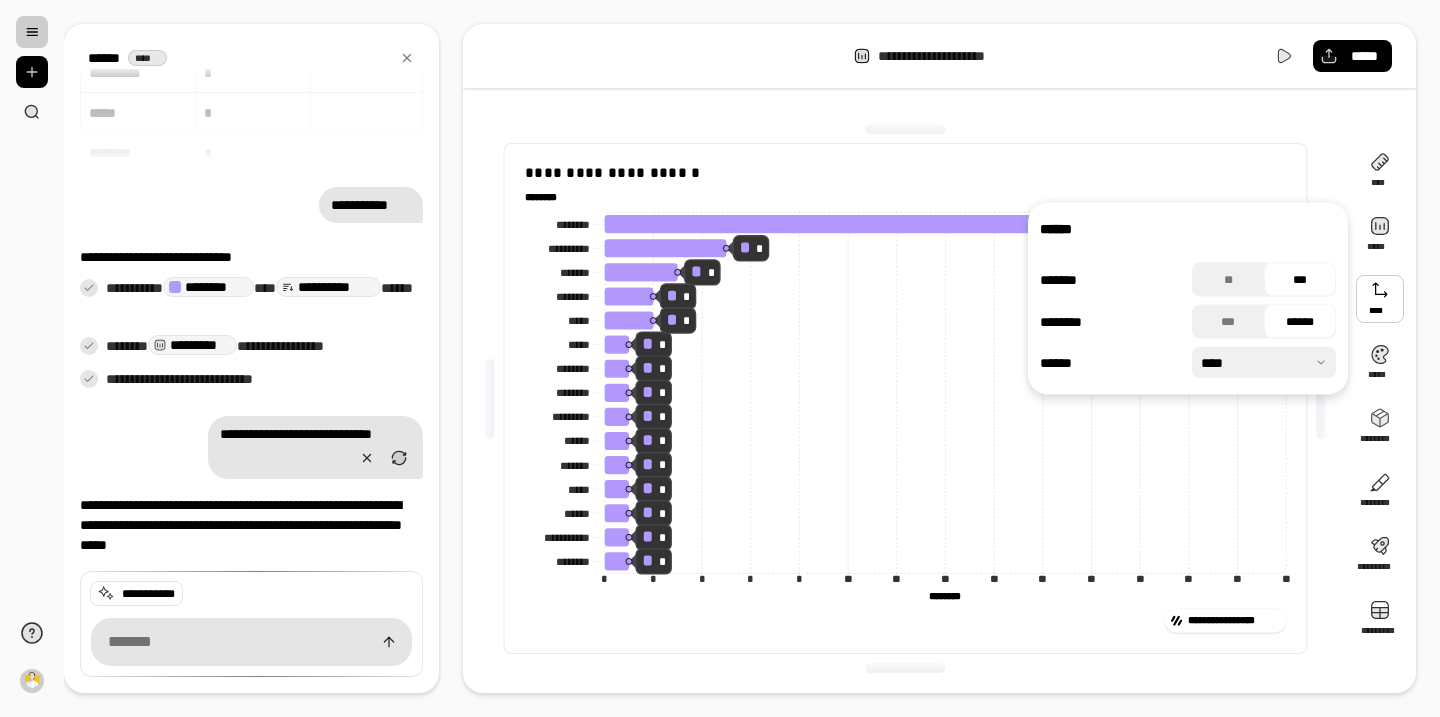 click at bounding box center [1322, 399] 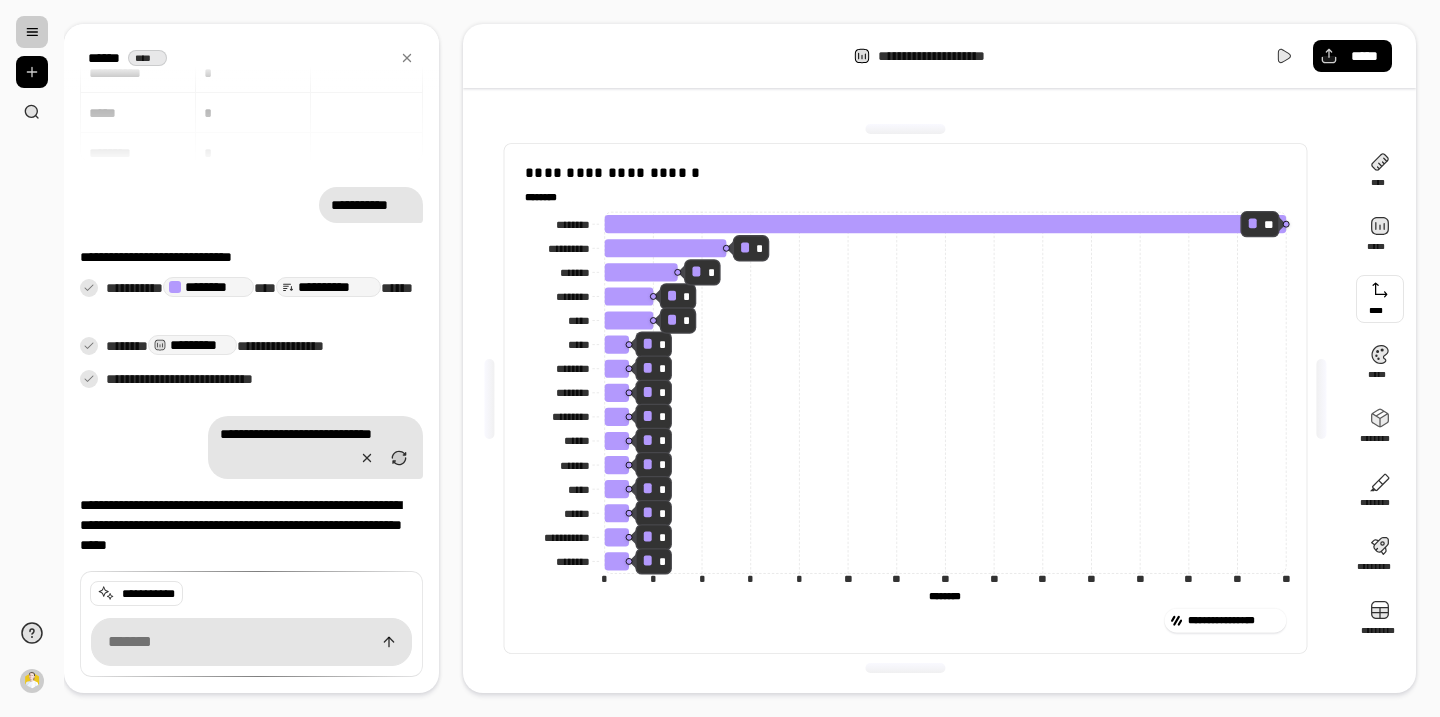 type 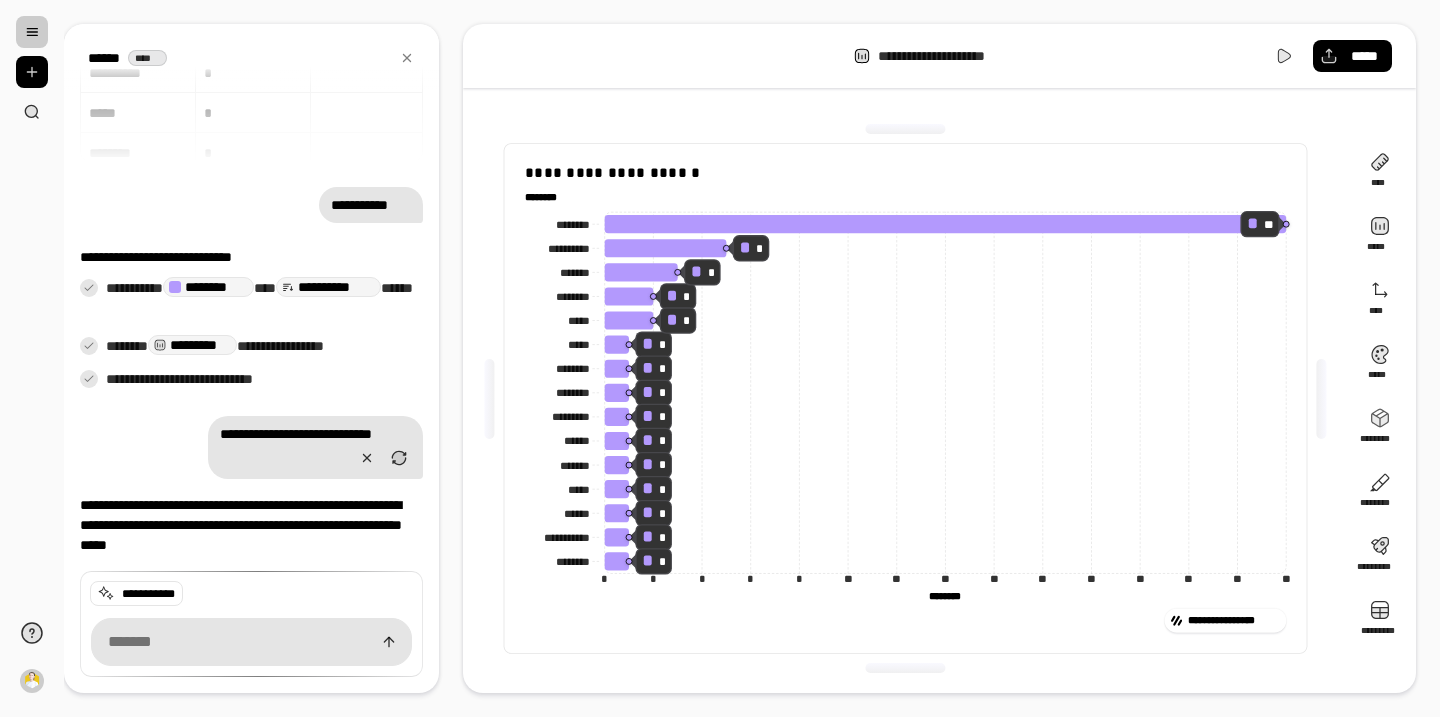 click on "**********" at bounding box center (906, 398) 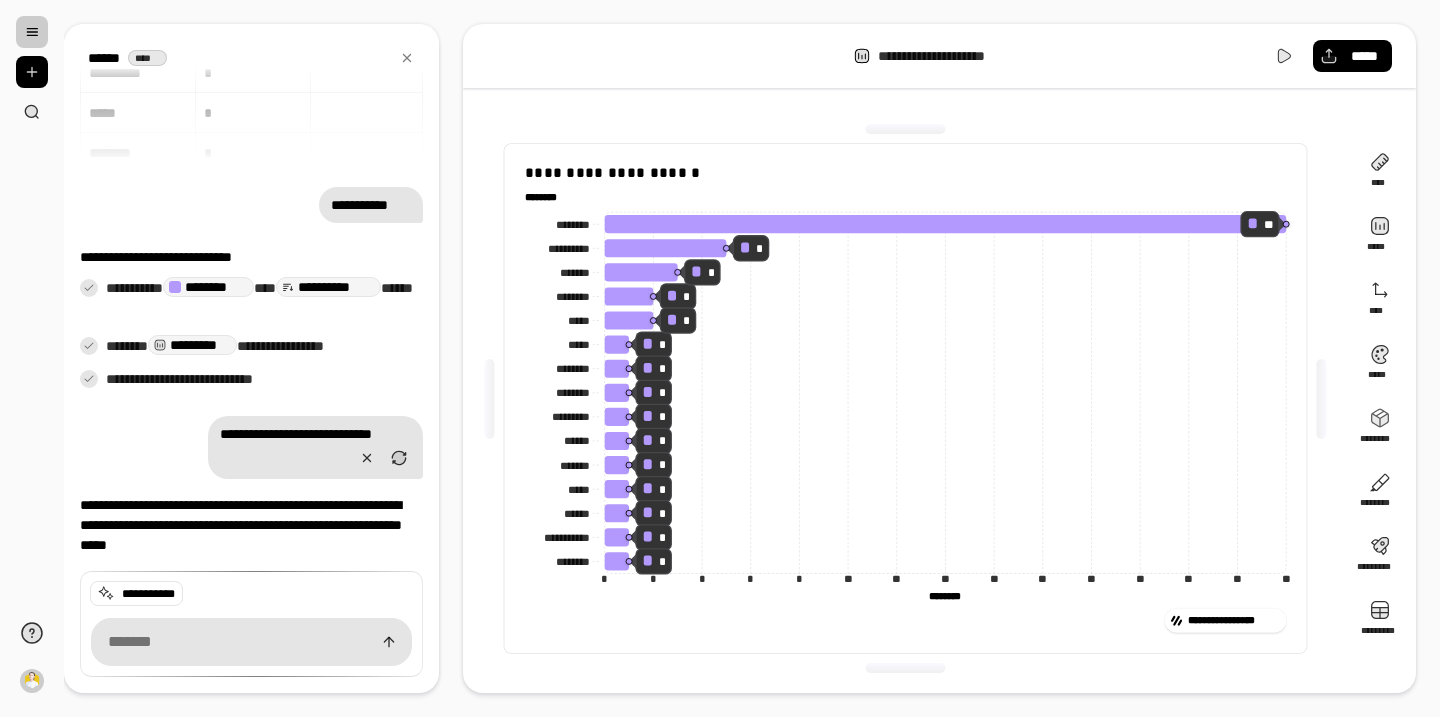 click on "******** ********" 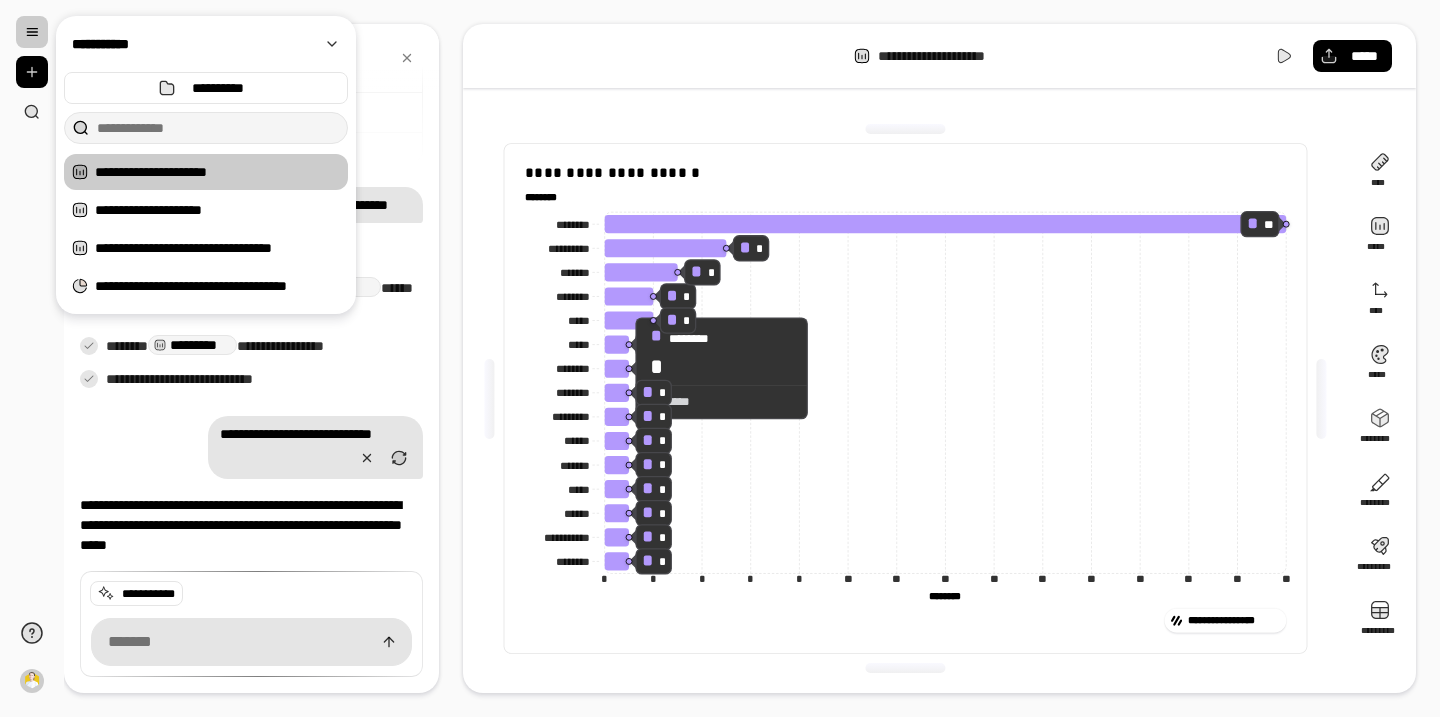 click at bounding box center [32, 32] 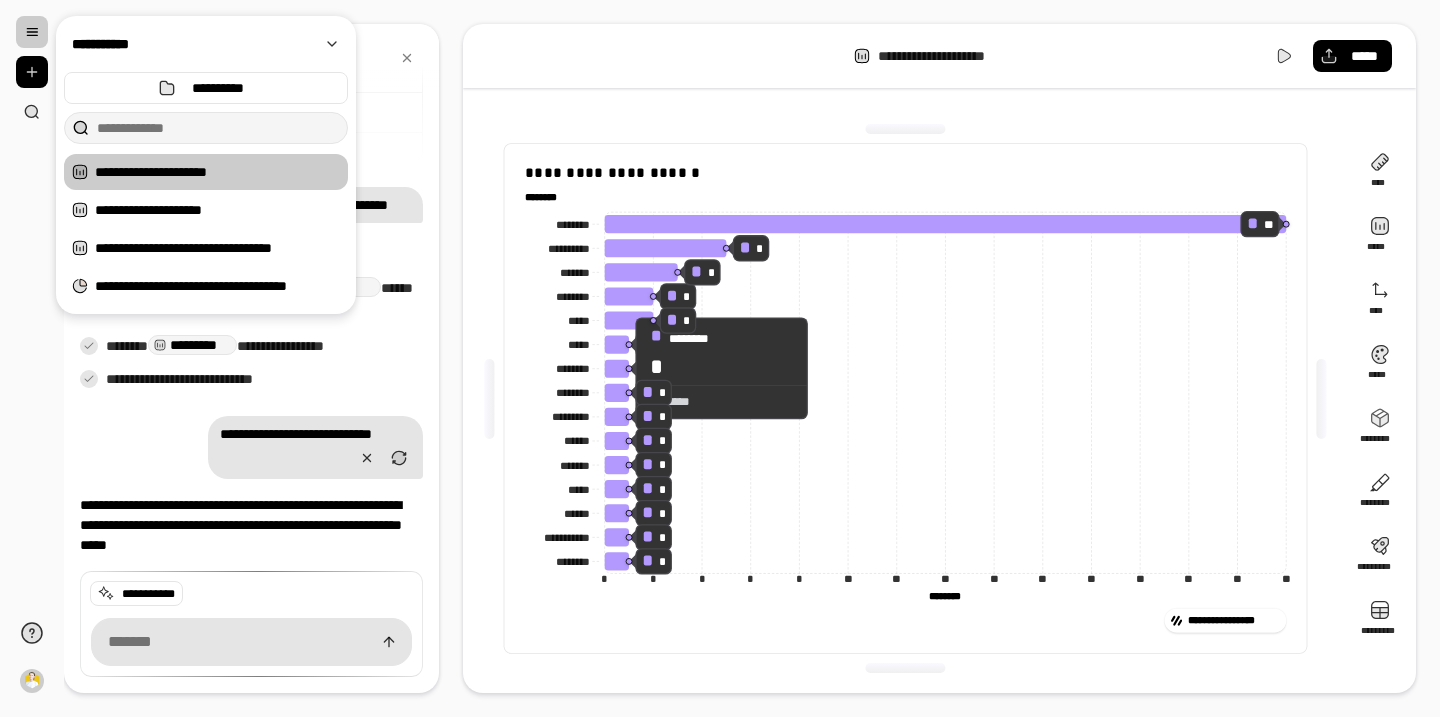 click on "**********" at bounding box center (905, 398) 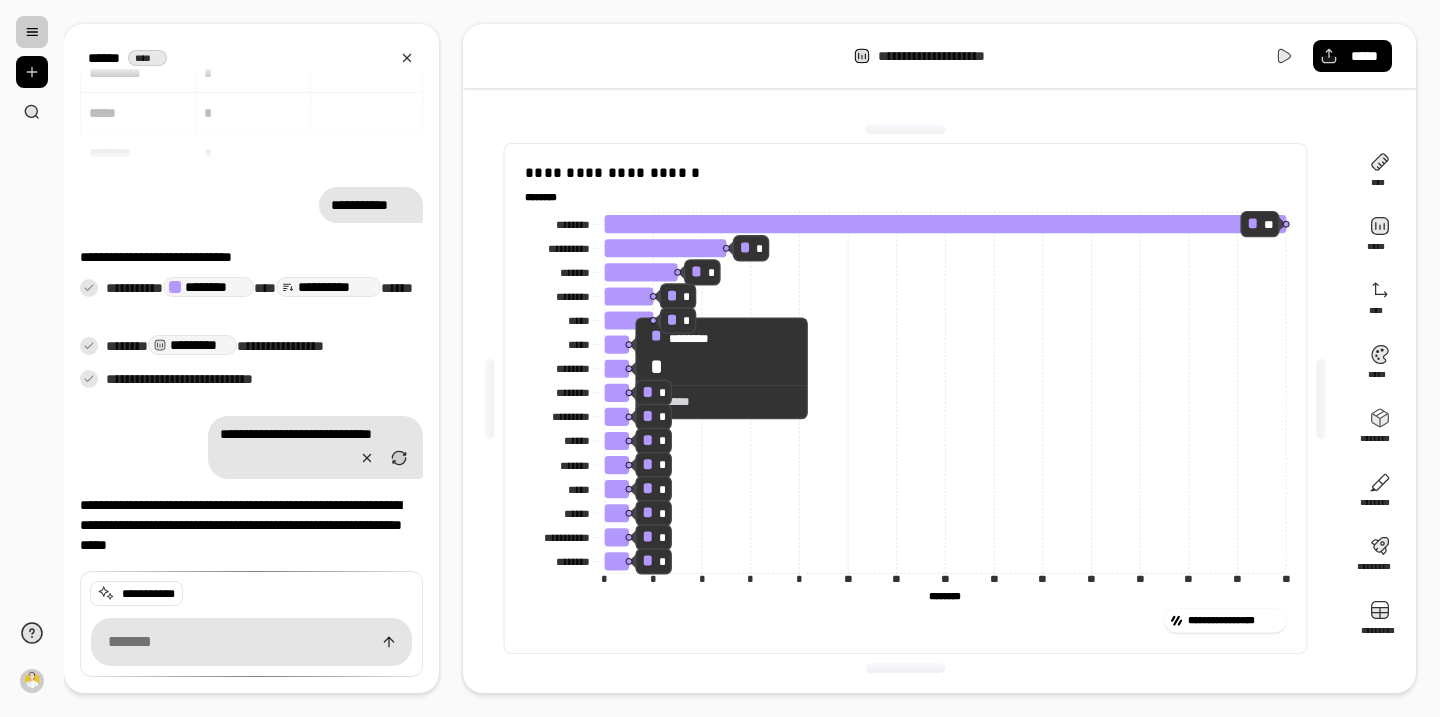 click 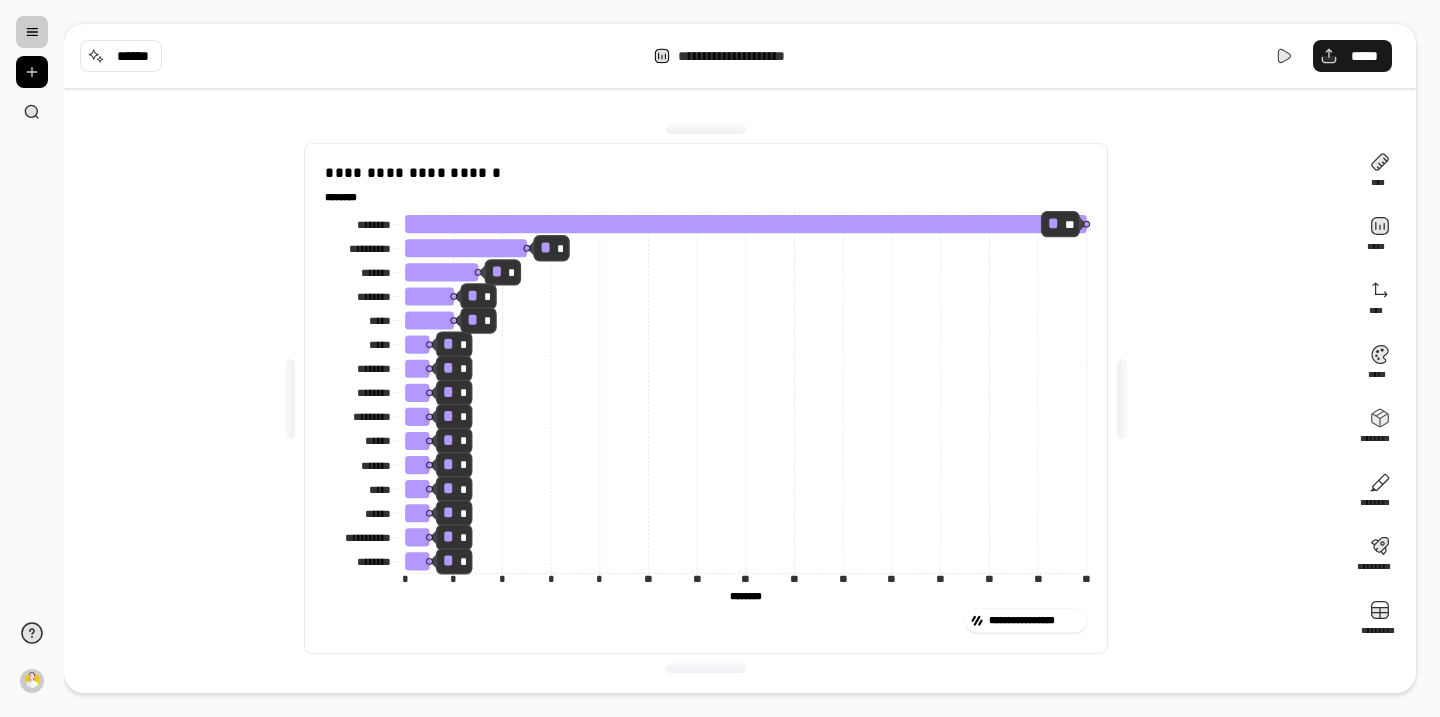 click on "*****" at bounding box center [1364, 56] 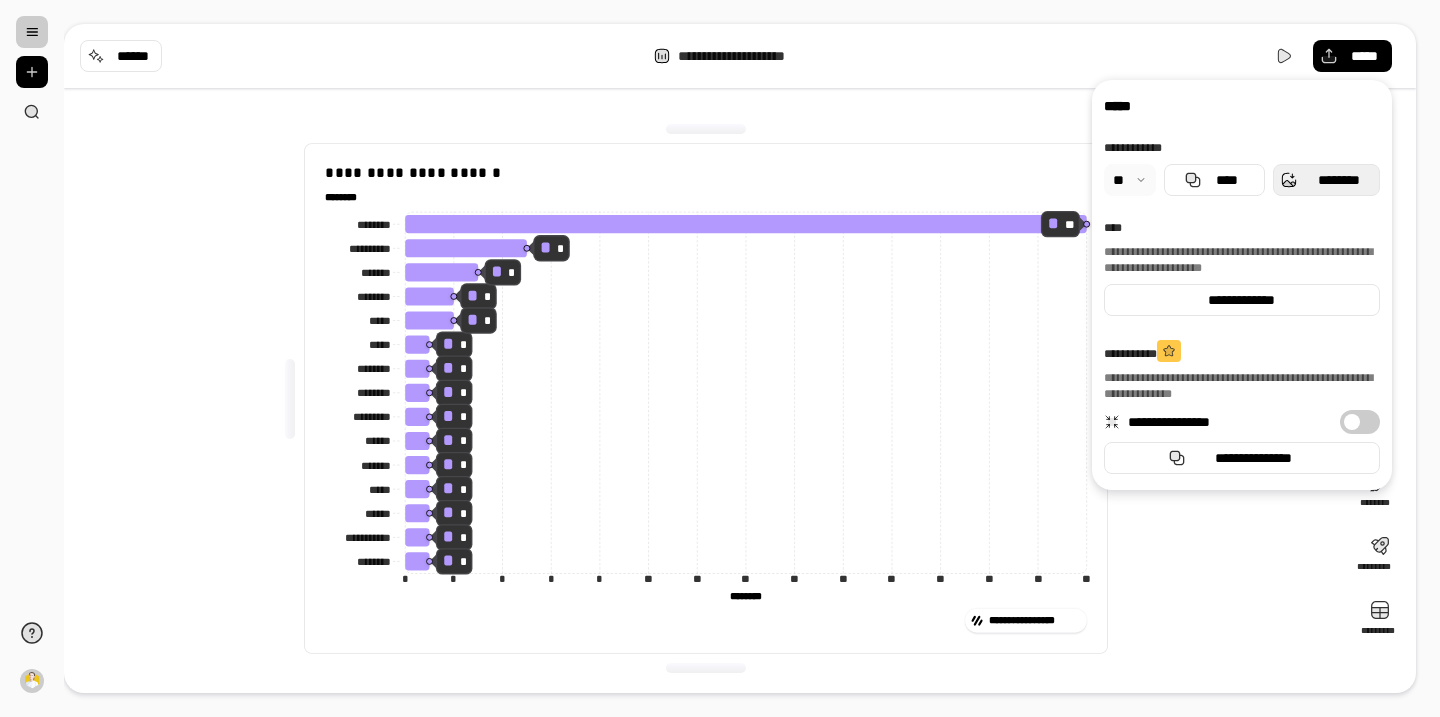 click on "********" at bounding box center [1338, 180] 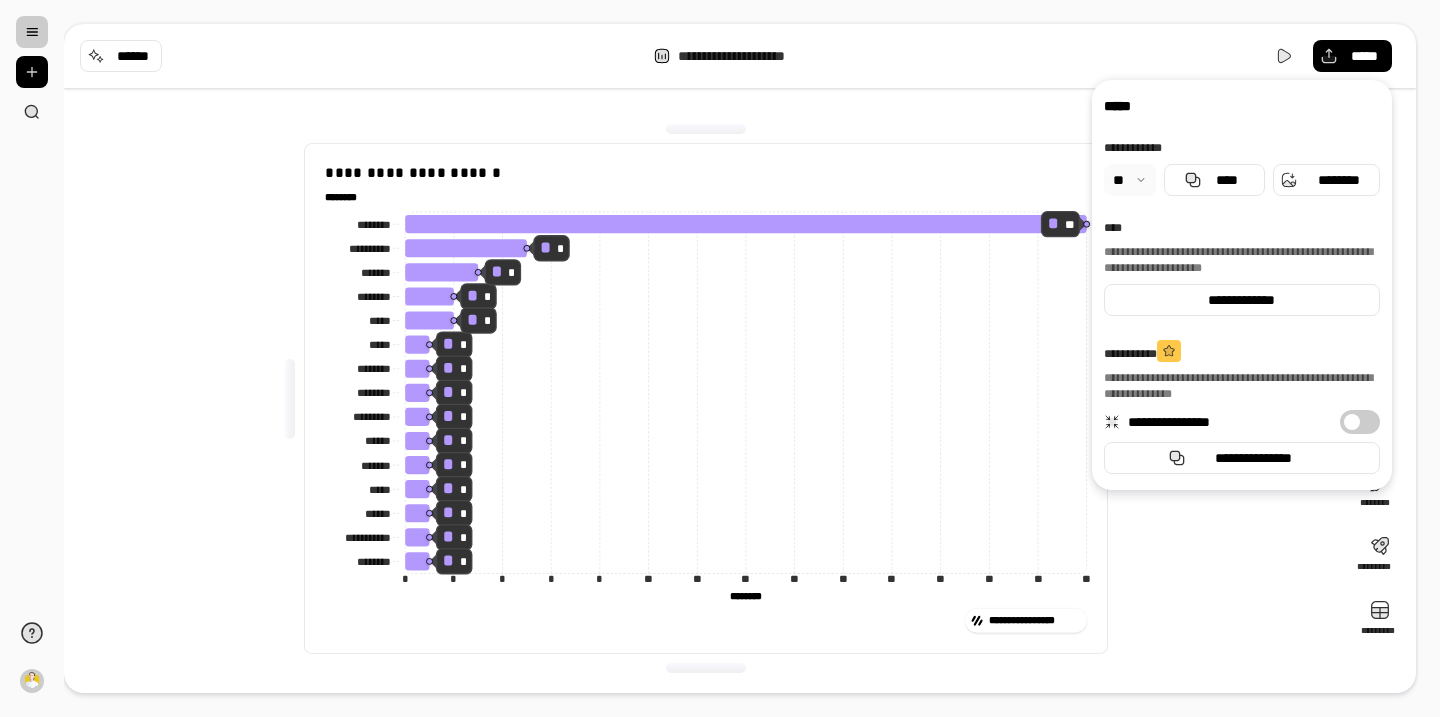 click on "**********" at bounding box center (740, 56) 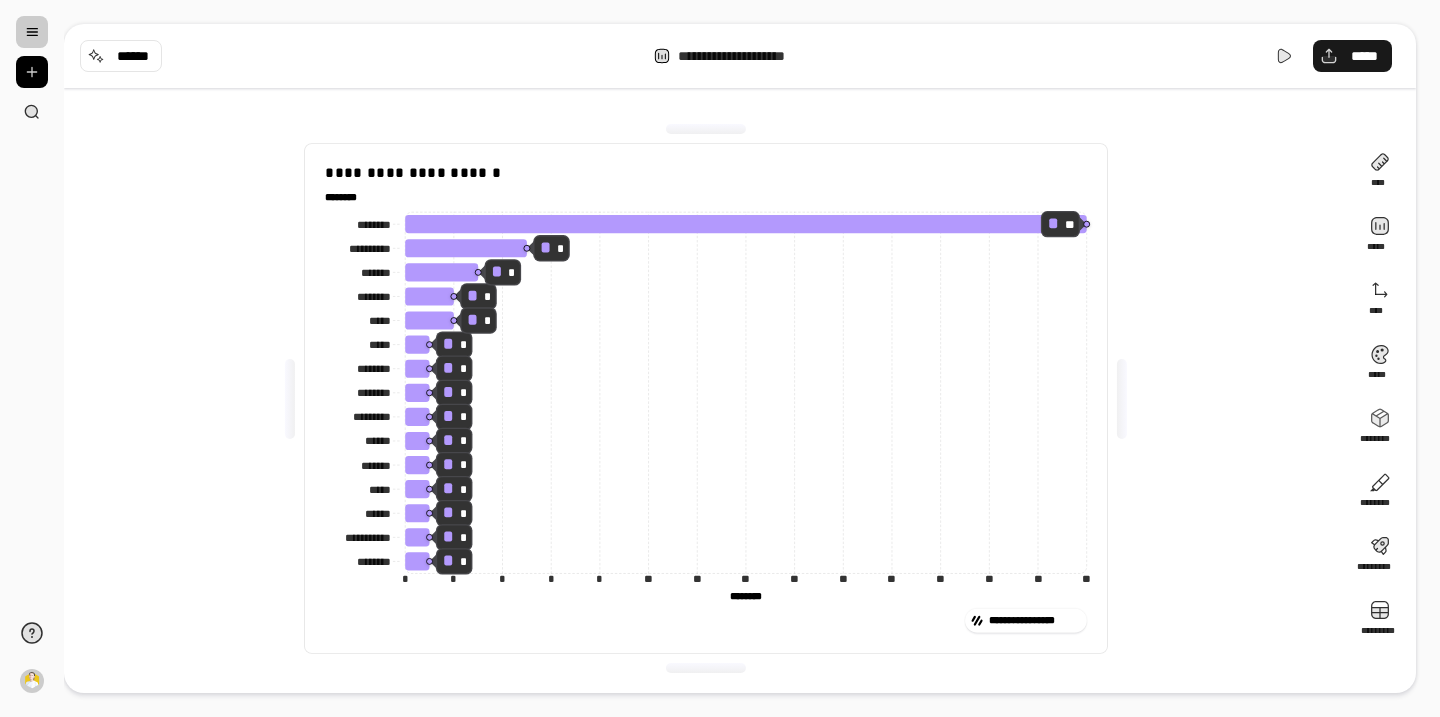 click on "*****" at bounding box center [1352, 56] 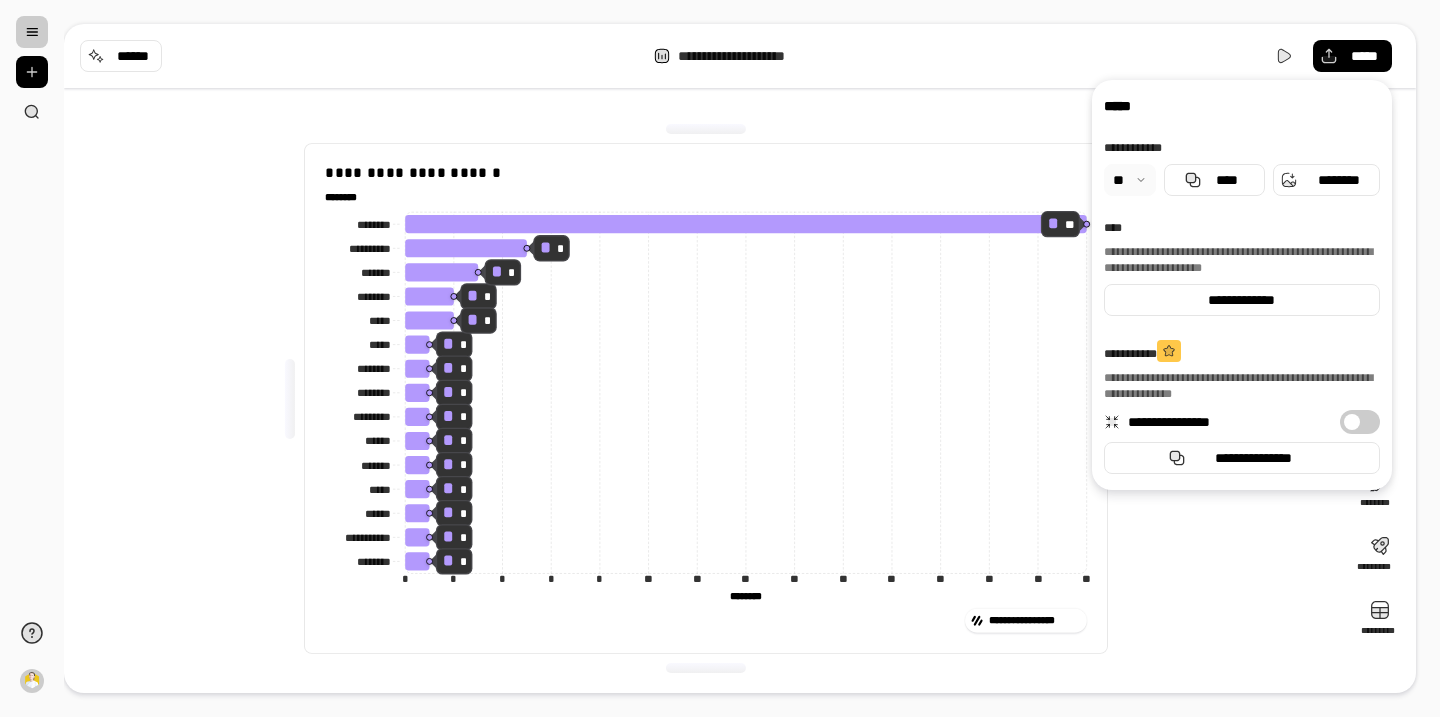 click on "**********" at bounding box center [740, 56] 